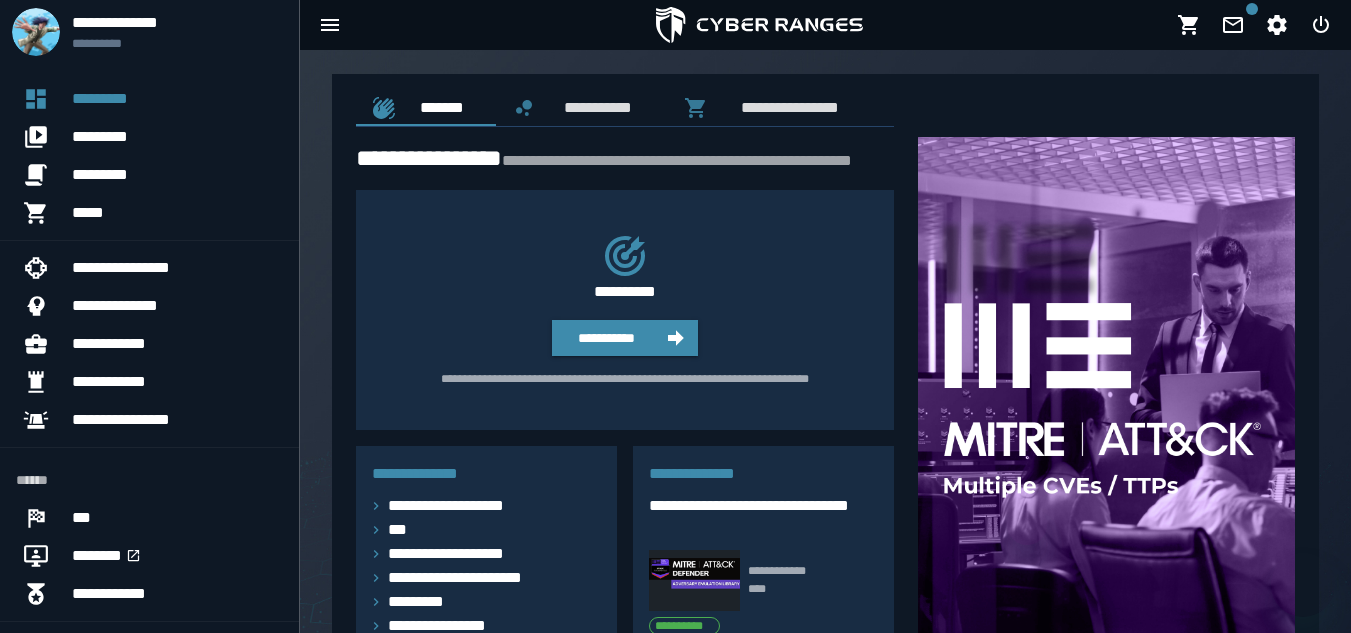 scroll, scrollTop: 581, scrollLeft: 0, axis: vertical 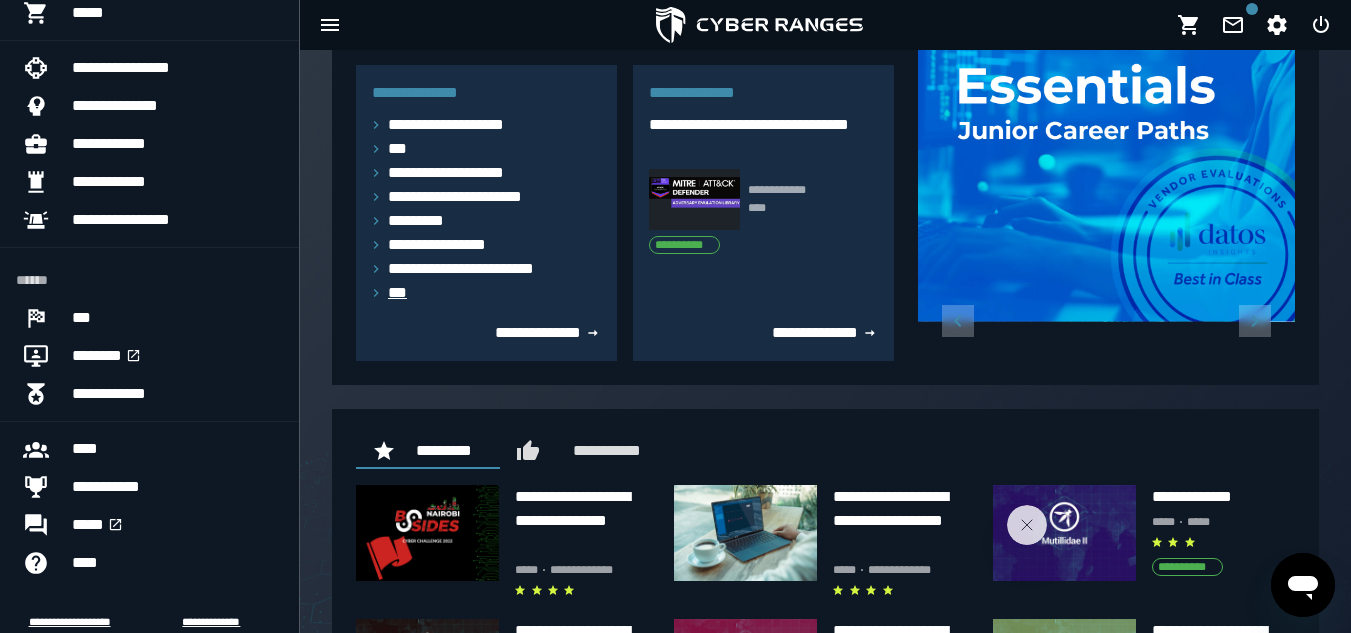 click on "***" at bounding box center (402, 293) 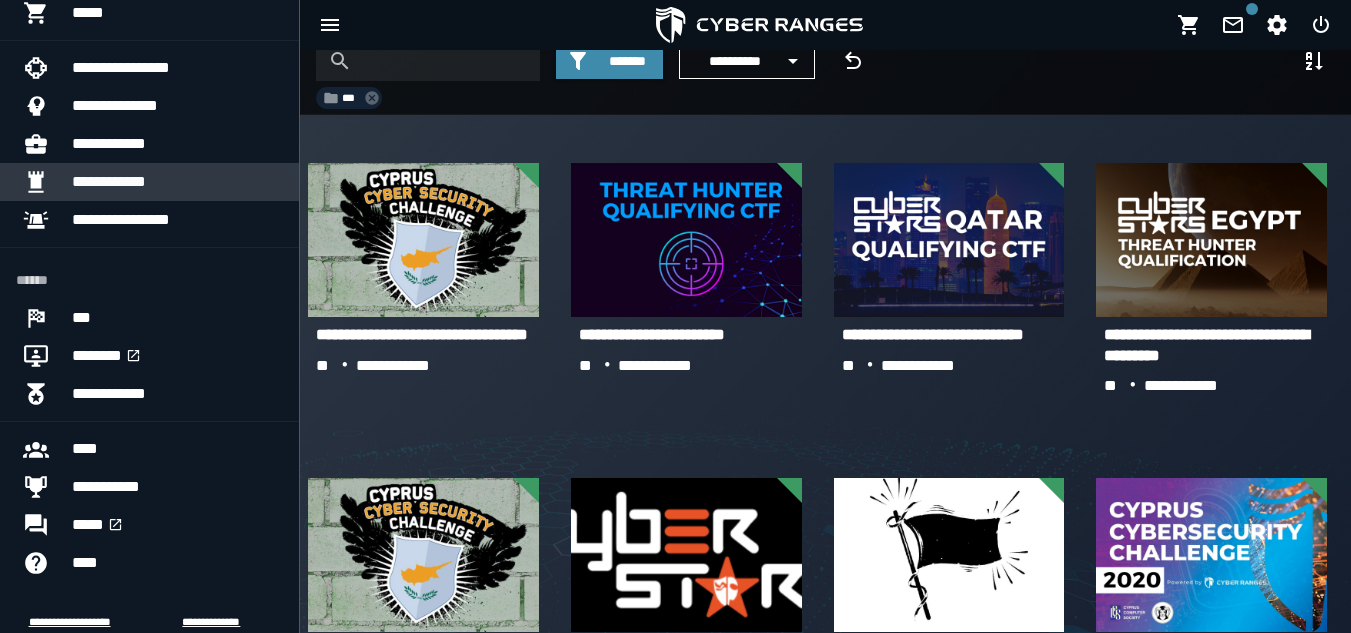 scroll, scrollTop: 0, scrollLeft: 0, axis: both 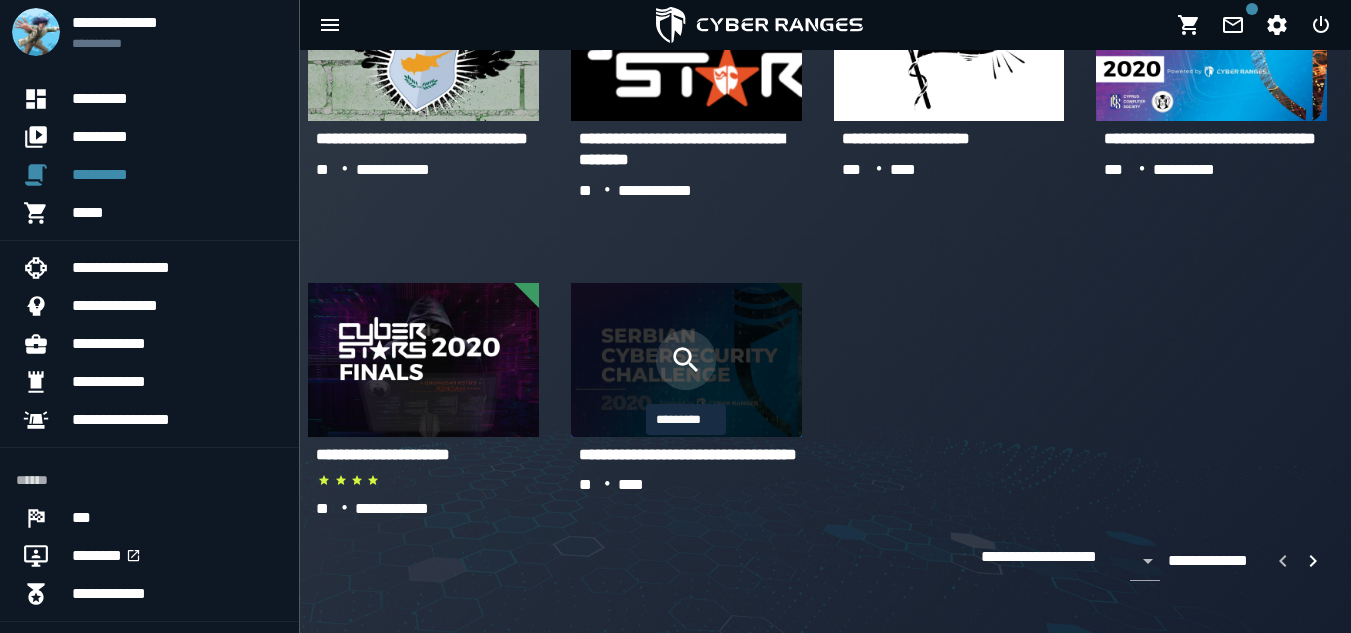 click at bounding box center (686, 360) 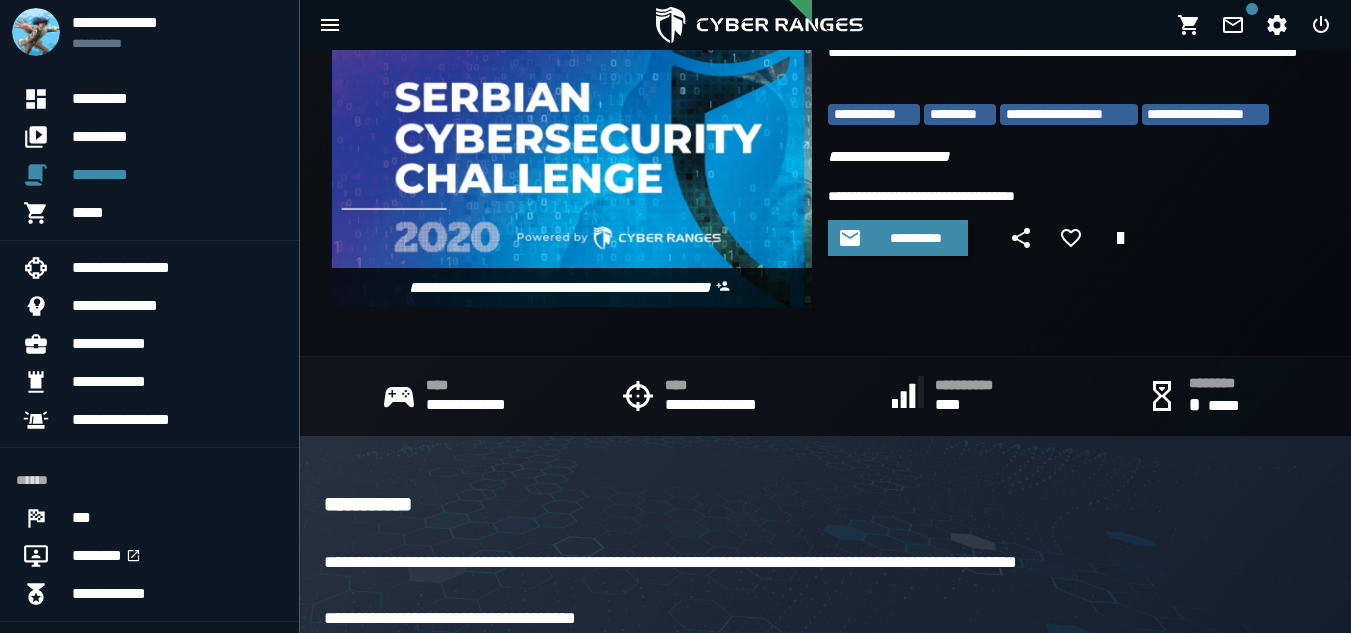 scroll, scrollTop: 0, scrollLeft: 0, axis: both 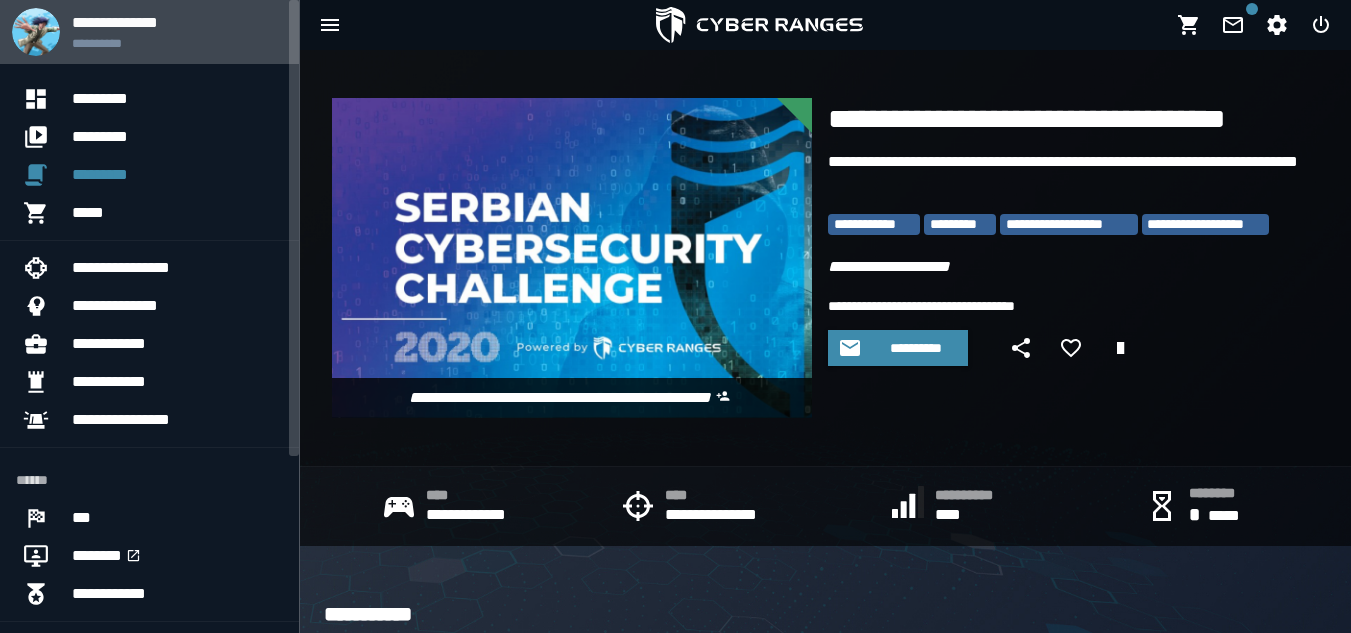 click on "**********" at bounding box center (177, 43) 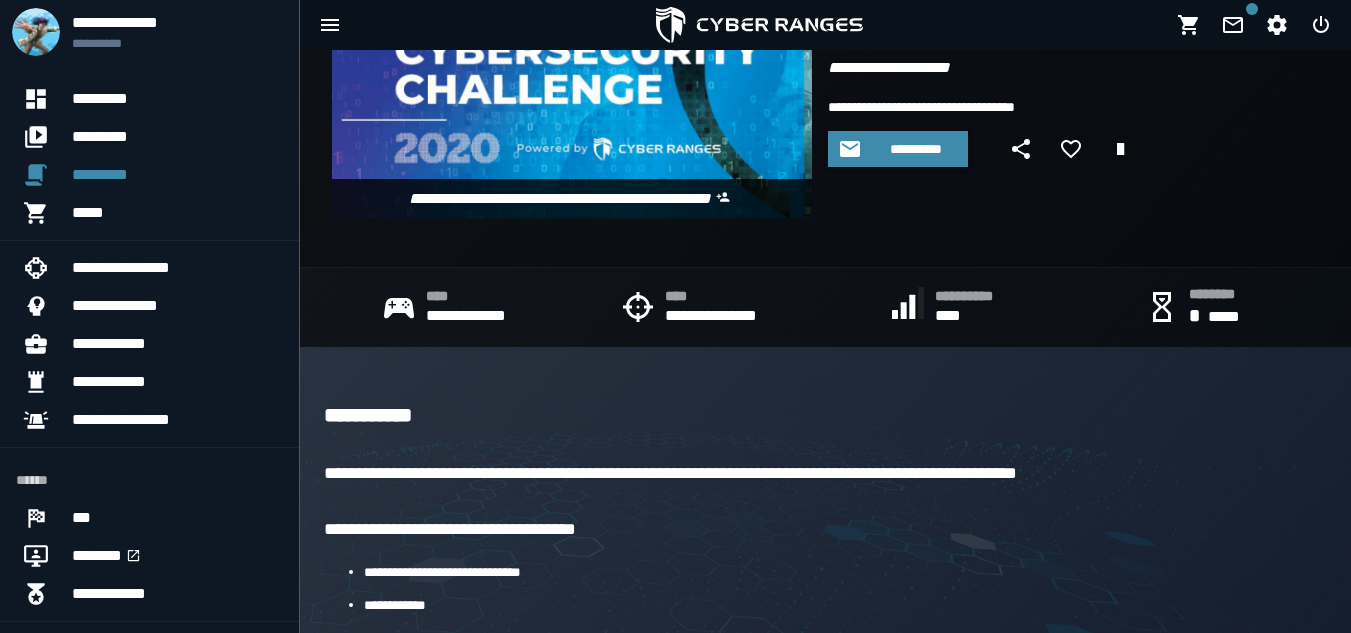 scroll, scrollTop: 200, scrollLeft: 0, axis: vertical 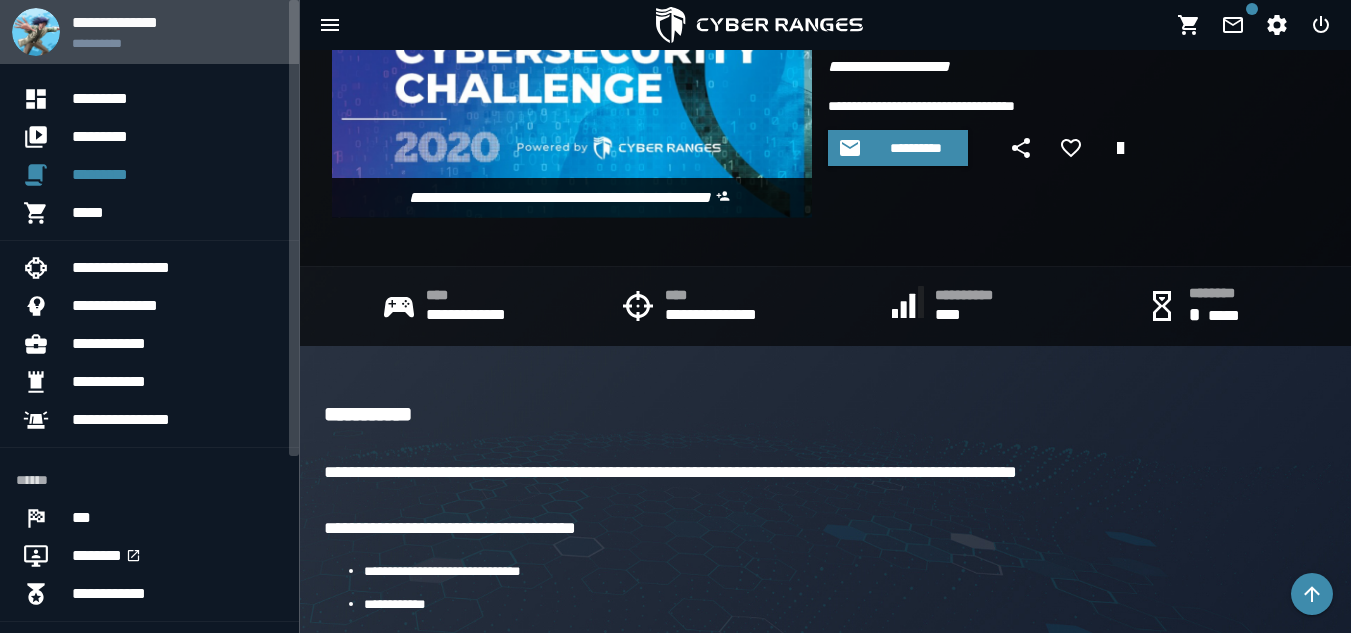 click on "**********" at bounding box center (177, 43) 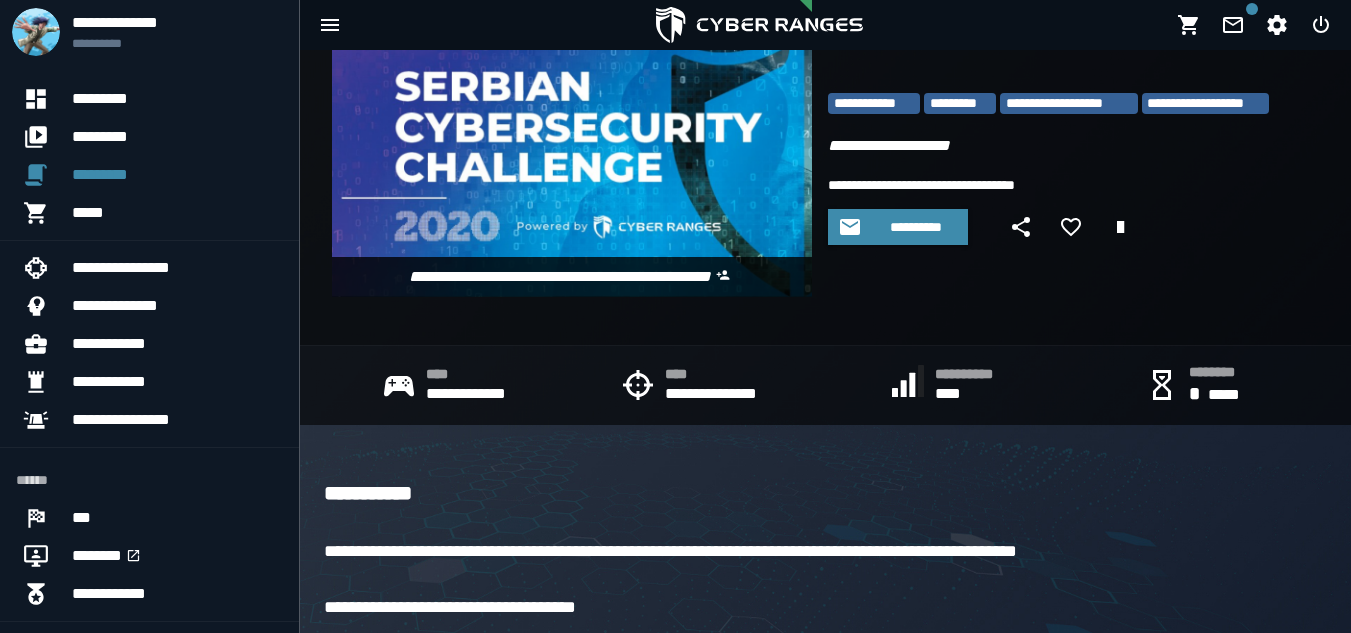 scroll, scrollTop: 0, scrollLeft: 0, axis: both 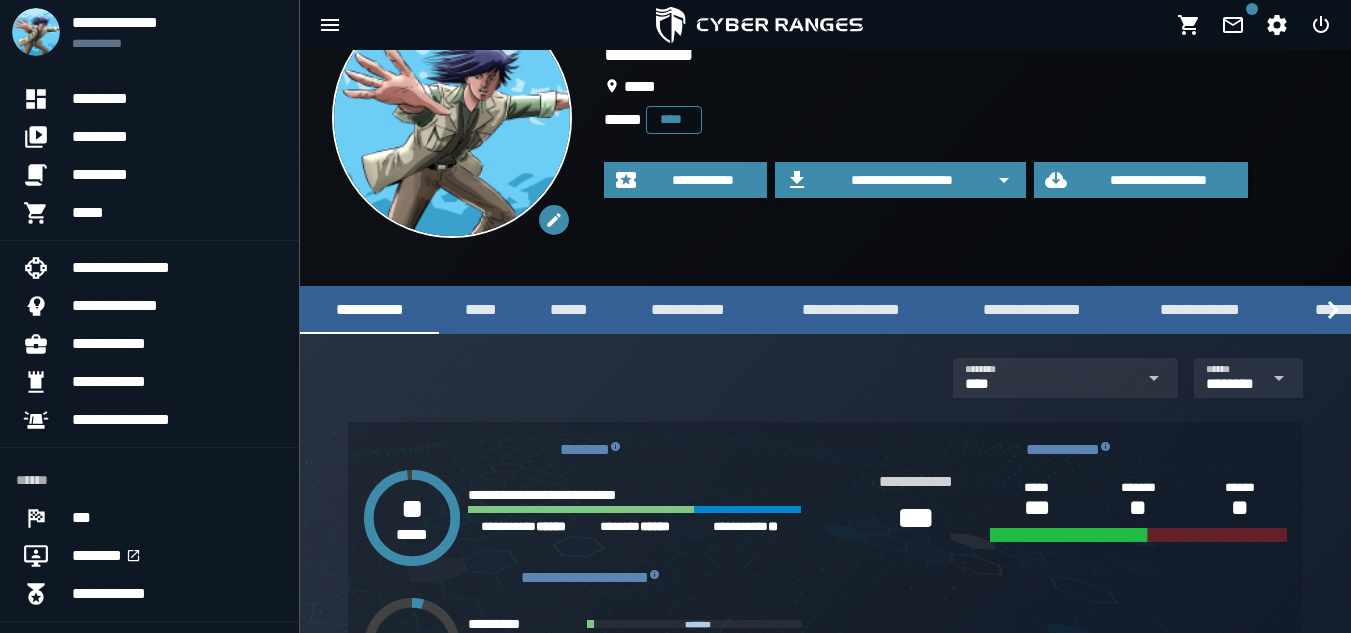 click on "**********" at bounding box center [825, 310] 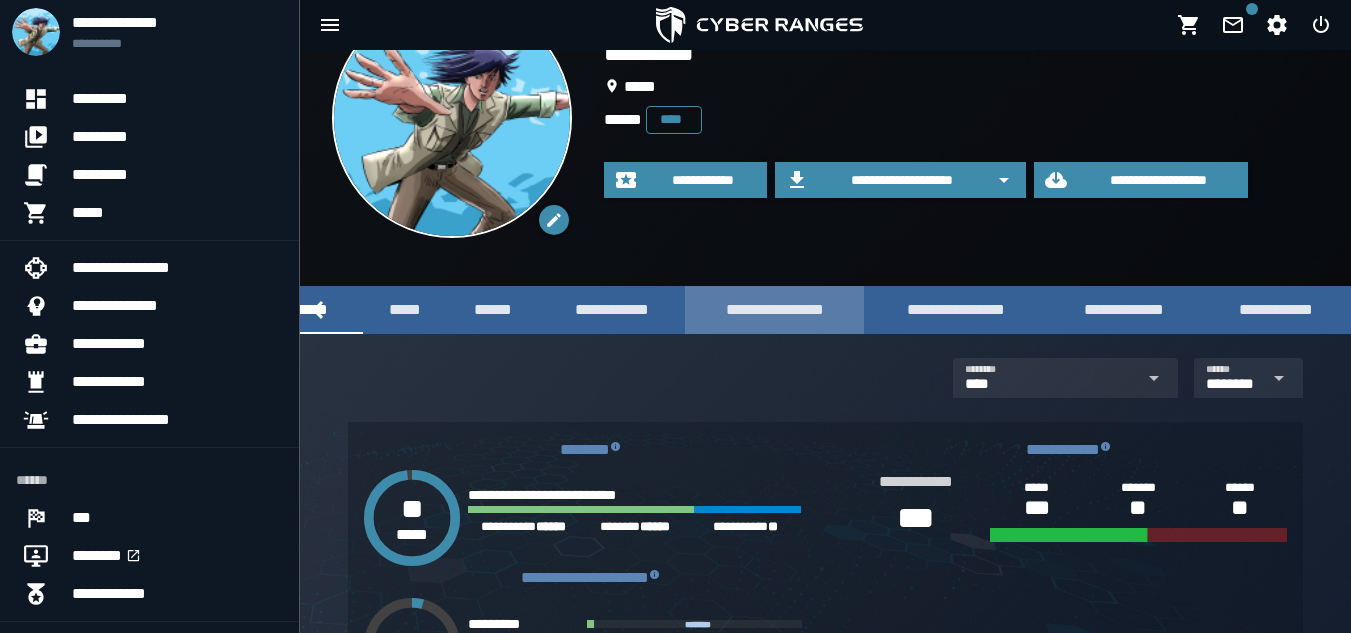 click on "**********" at bounding box center [774, 309] 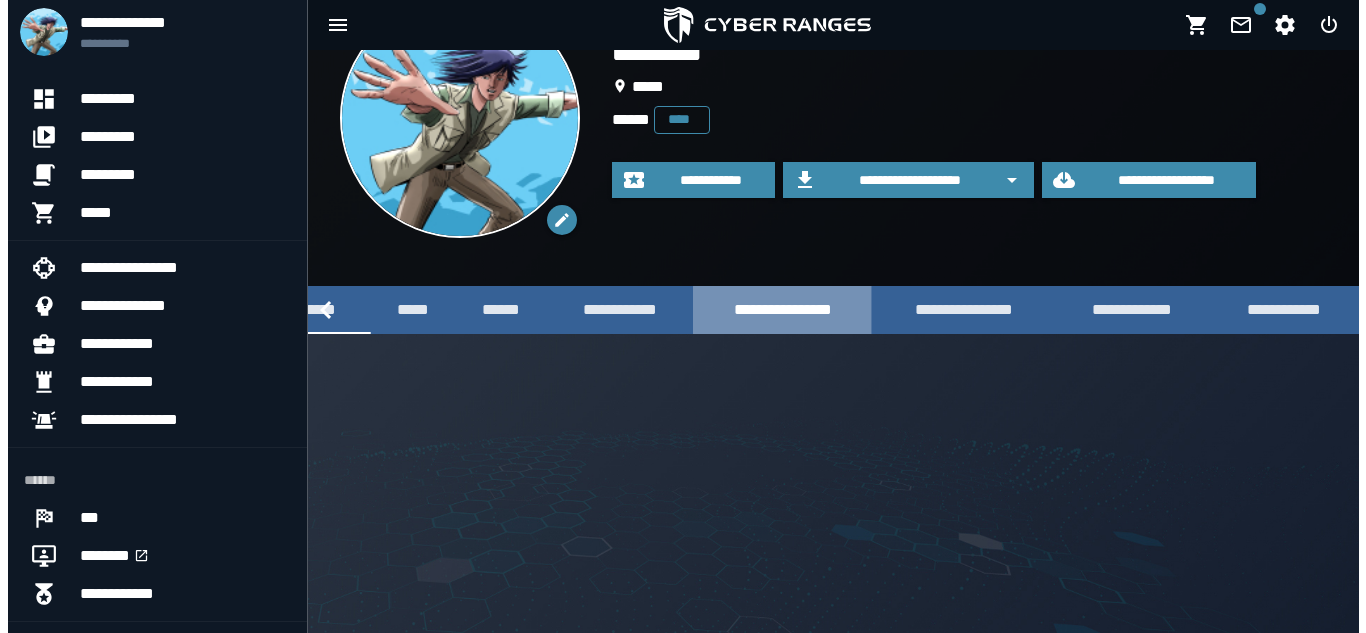 scroll, scrollTop: 0, scrollLeft: 0, axis: both 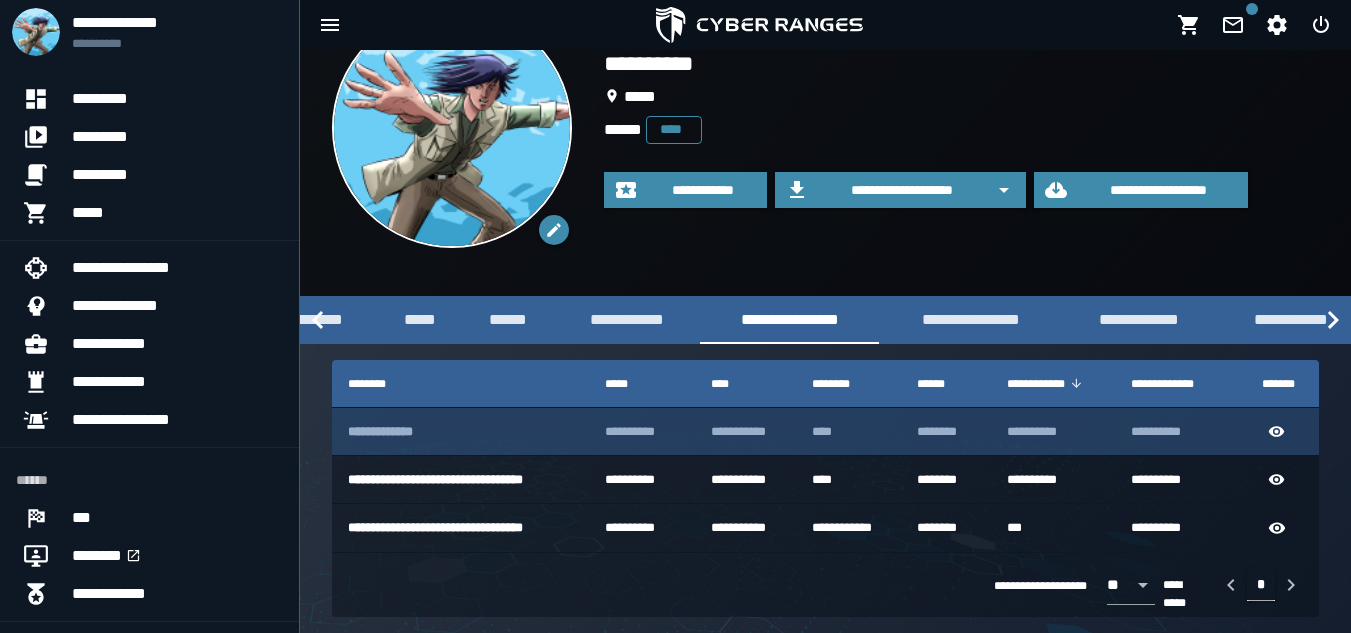 click on "**********" at bounding box center (460, 432) 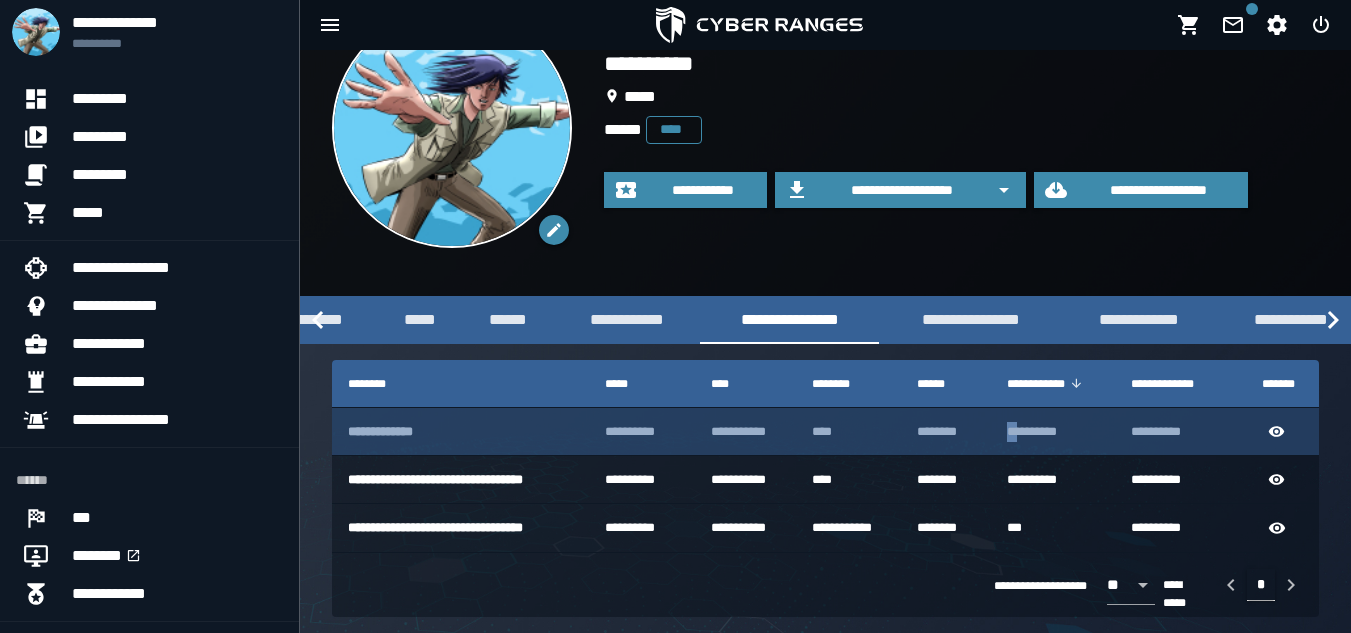 click on "**********" at bounding box center [1053, 432] 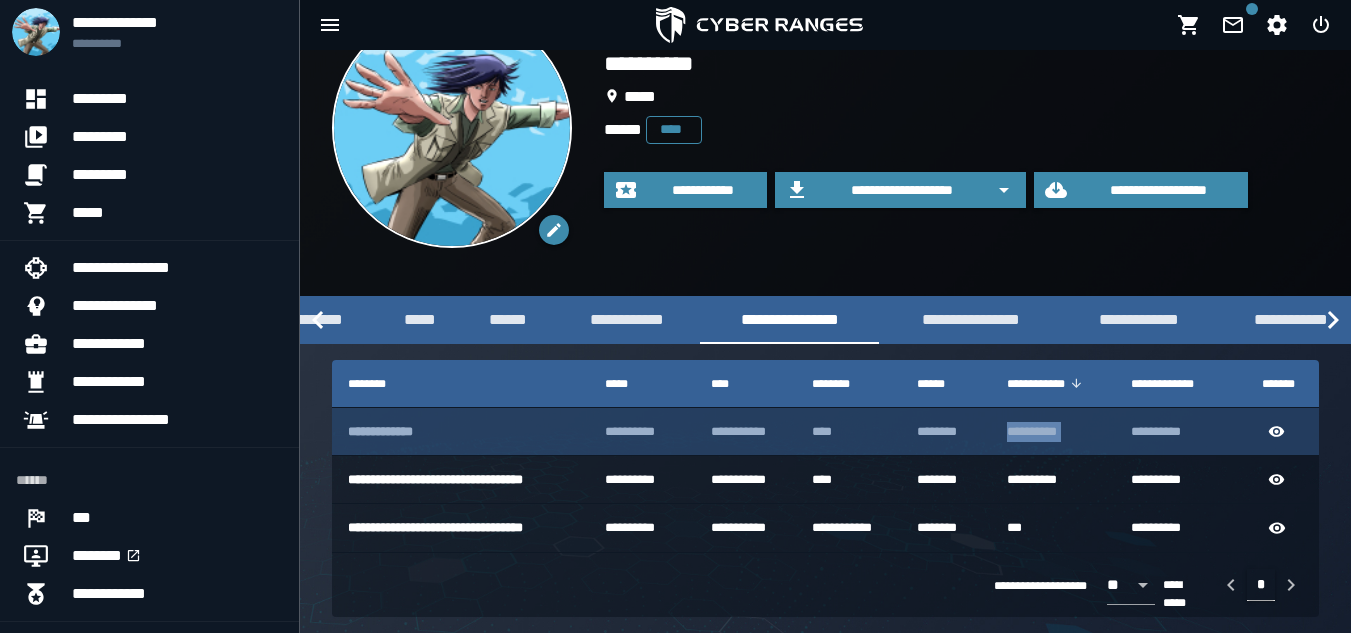 click on "**********" at bounding box center [1053, 432] 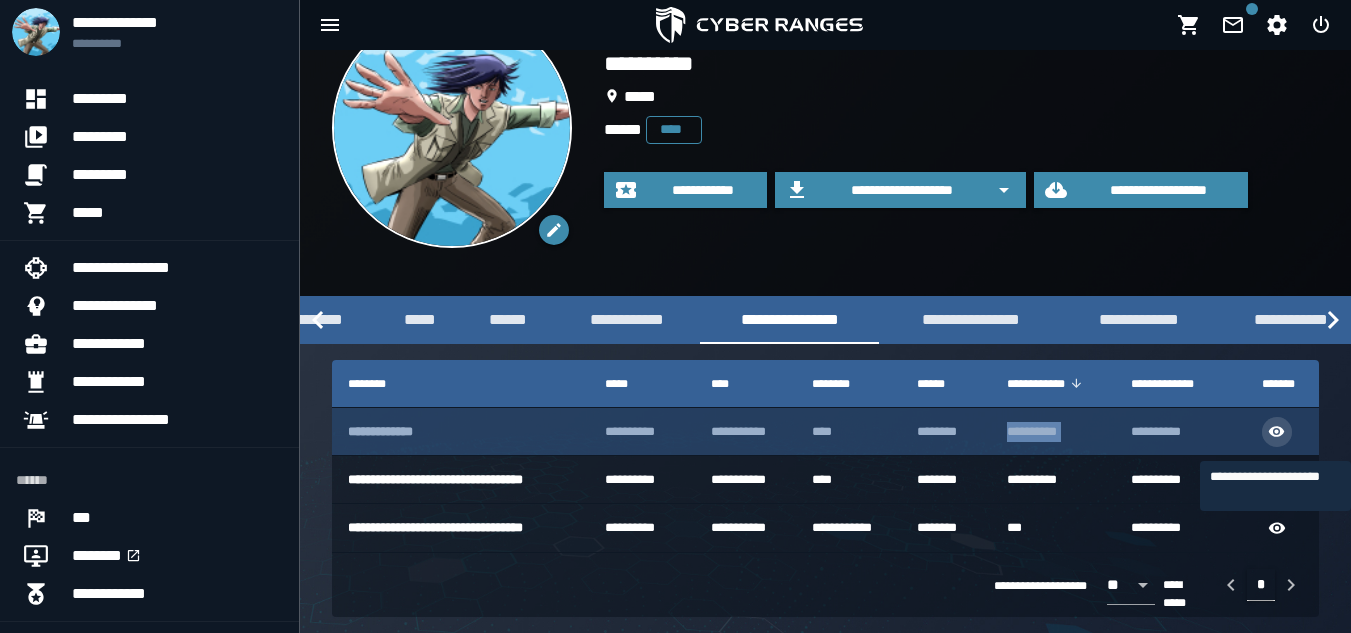 click 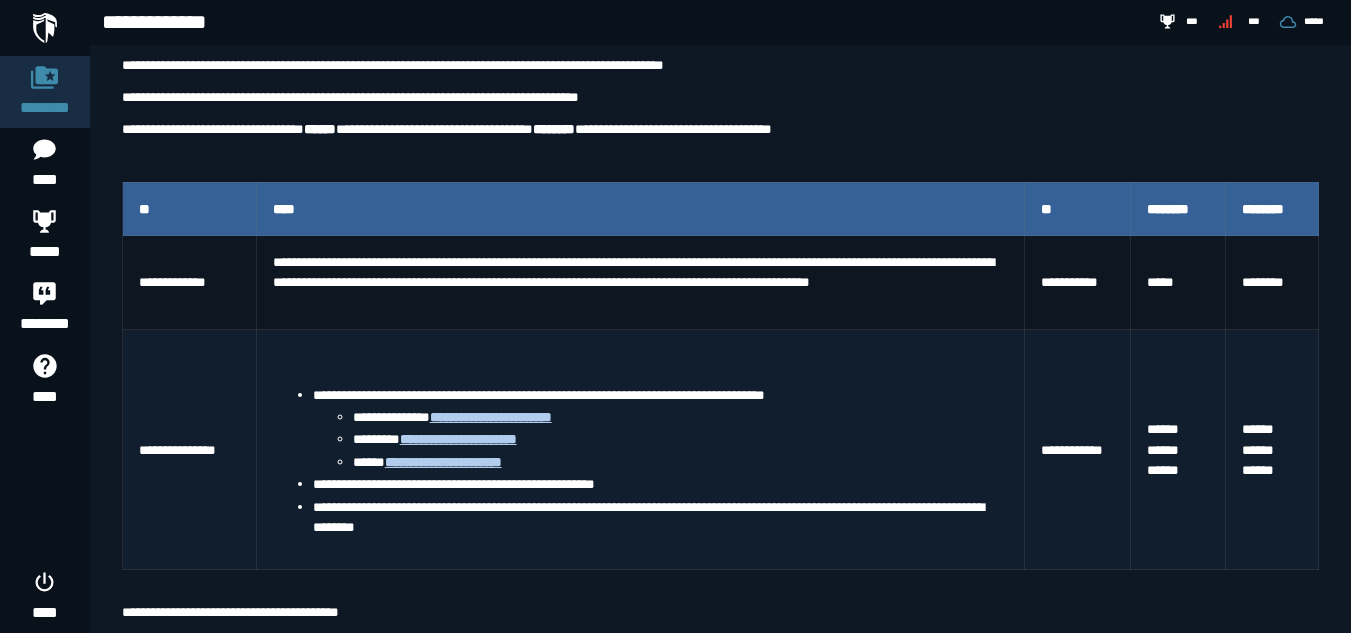 scroll, scrollTop: 300, scrollLeft: 0, axis: vertical 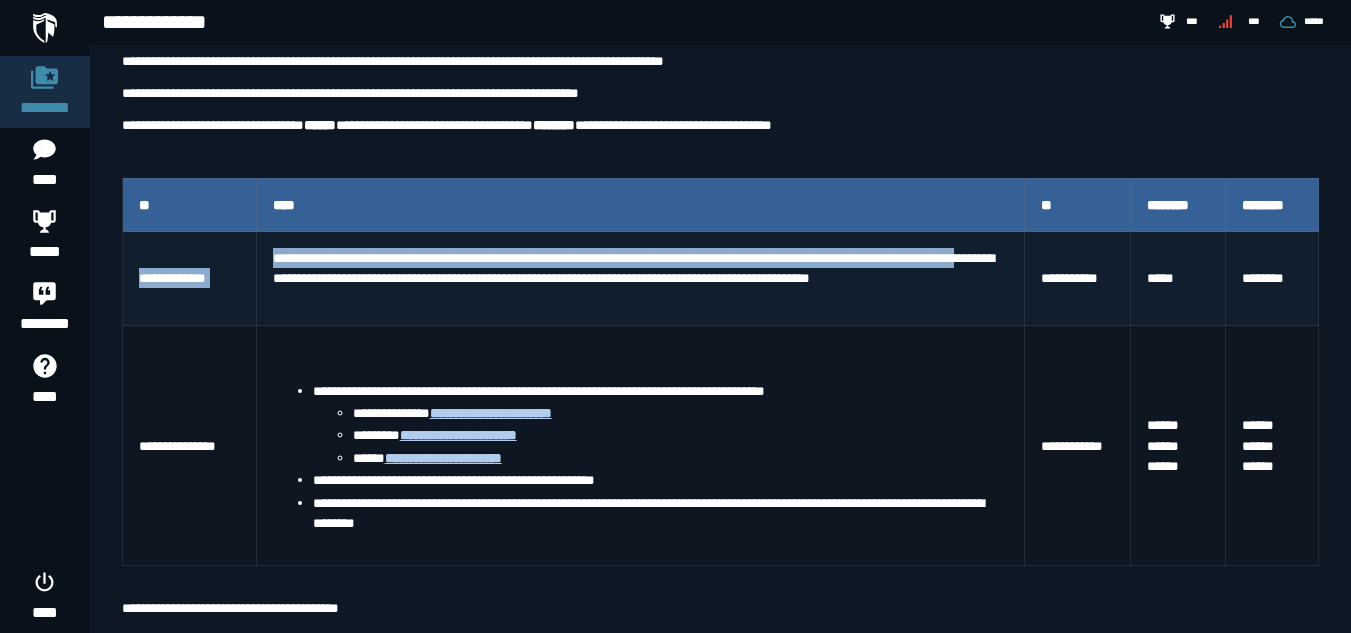 drag, startPoint x: 132, startPoint y: 271, endPoint x: 369, endPoint y: 281, distance: 237.21088 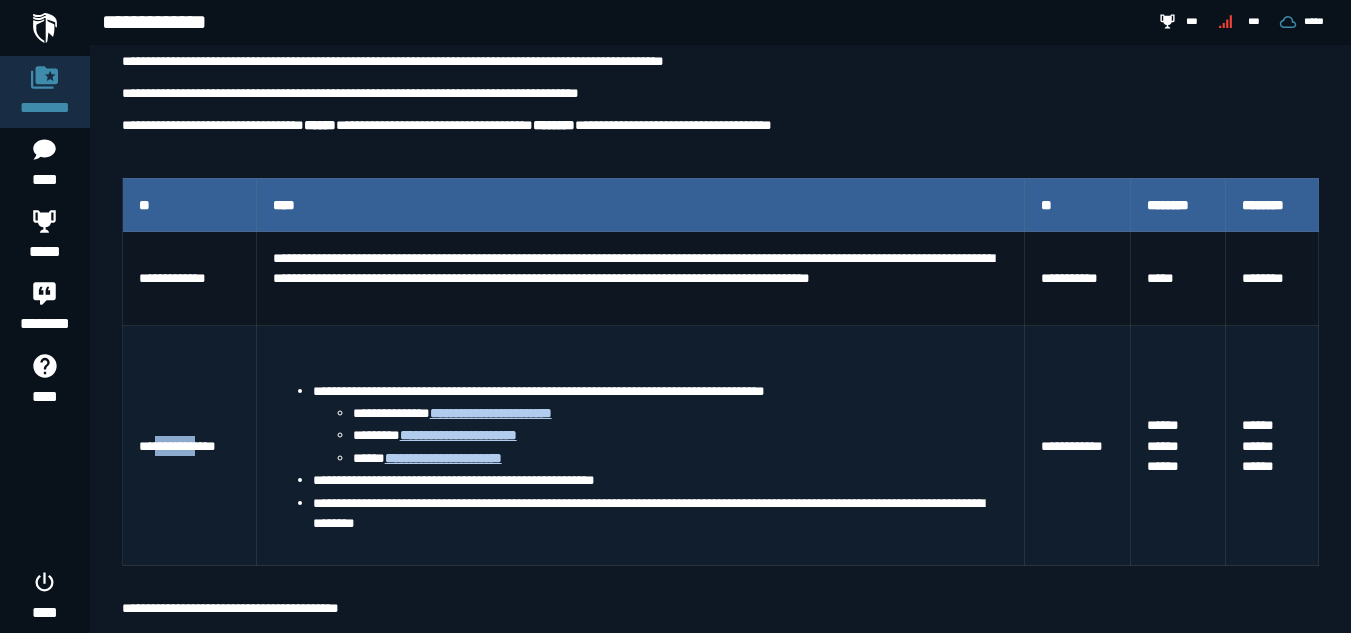 drag, startPoint x: 160, startPoint y: 445, endPoint x: 214, endPoint y: 444, distance: 54.00926 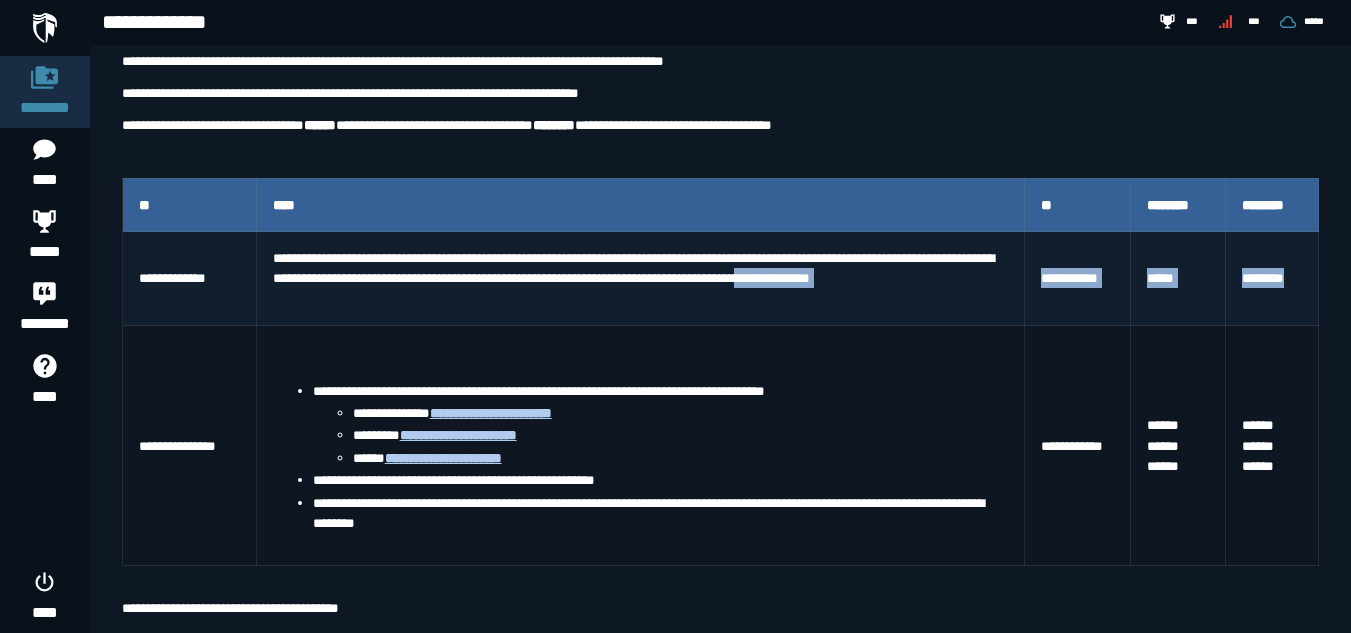 drag, startPoint x: 1007, startPoint y: 270, endPoint x: 1317, endPoint y: 281, distance: 310.1951 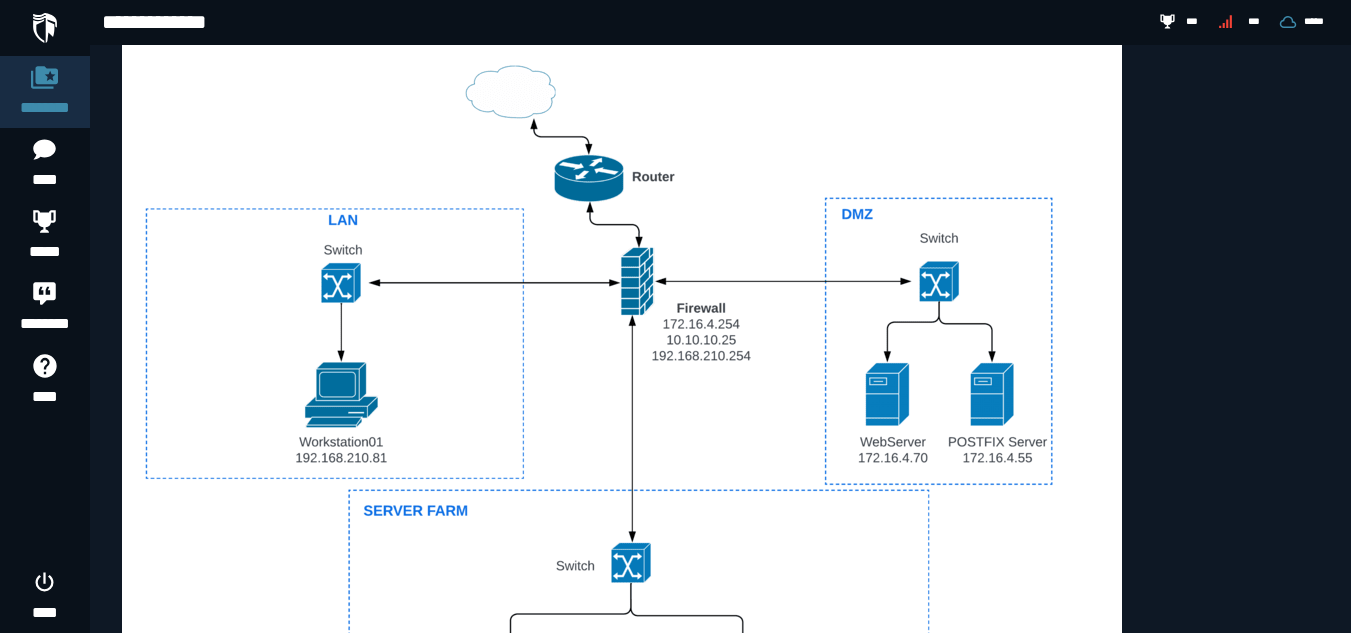 scroll, scrollTop: 1000, scrollLeft: 0, axis: vertical 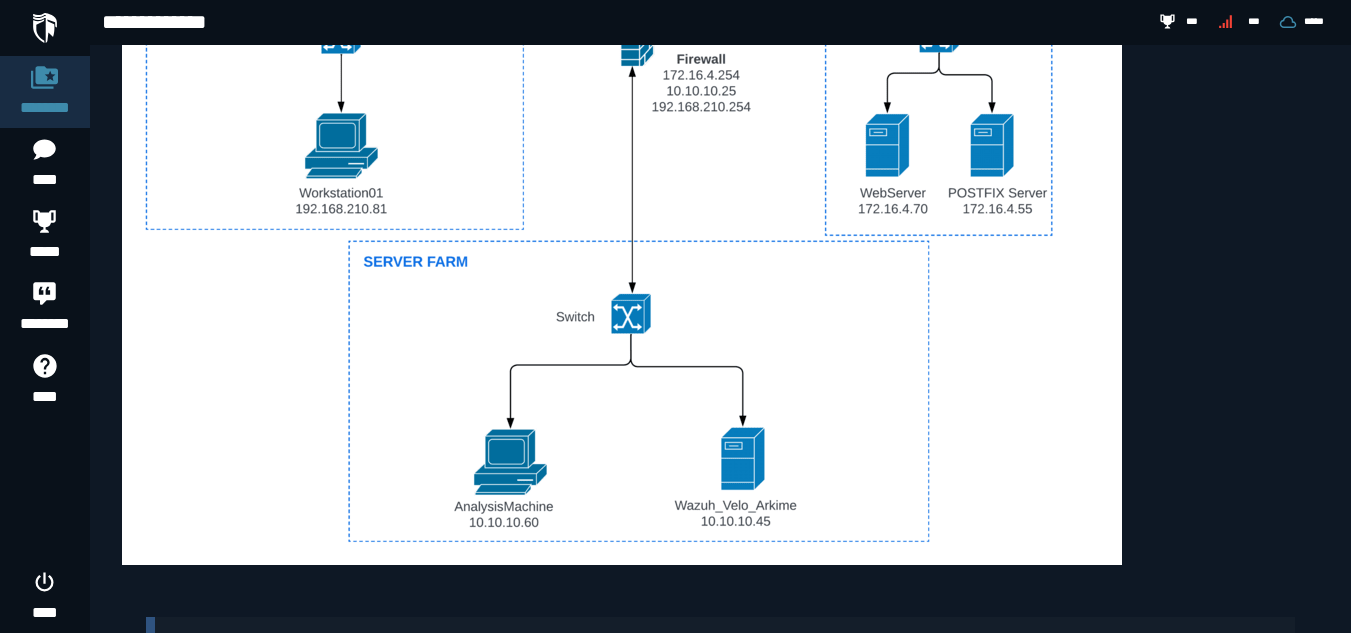 click at bounding box center (622, 179) 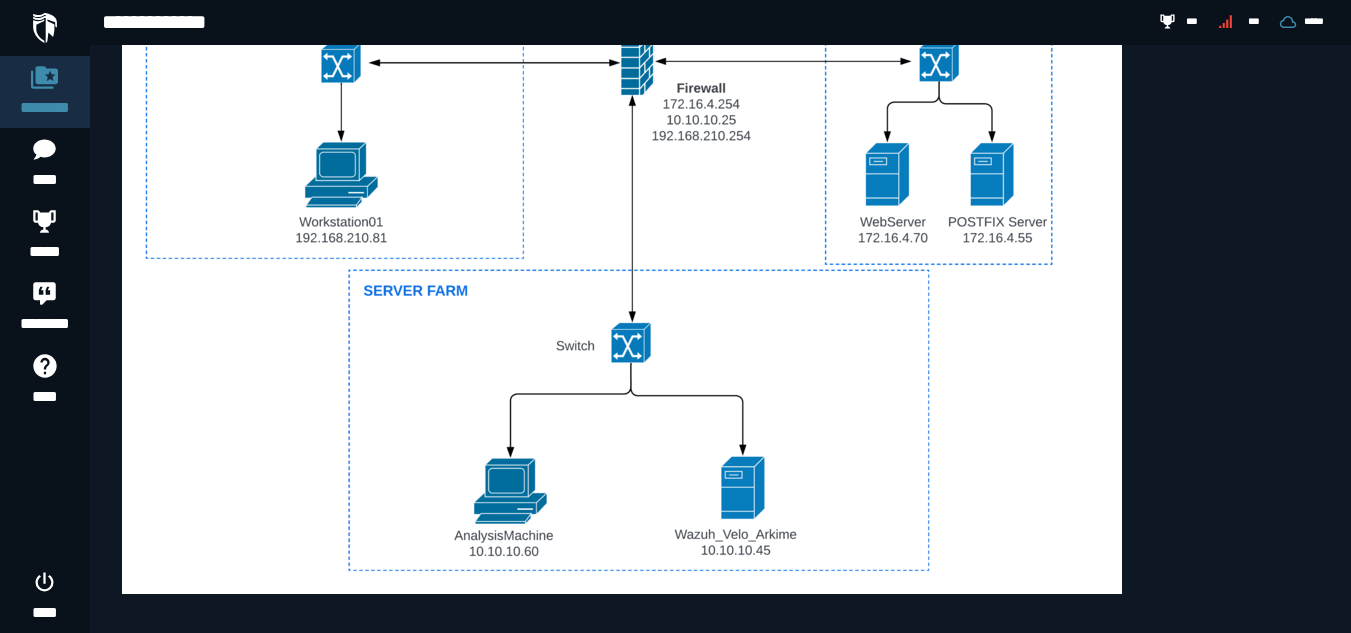 scroll, scrollTop: 1157, scrollLeft: 0, axis: vertical 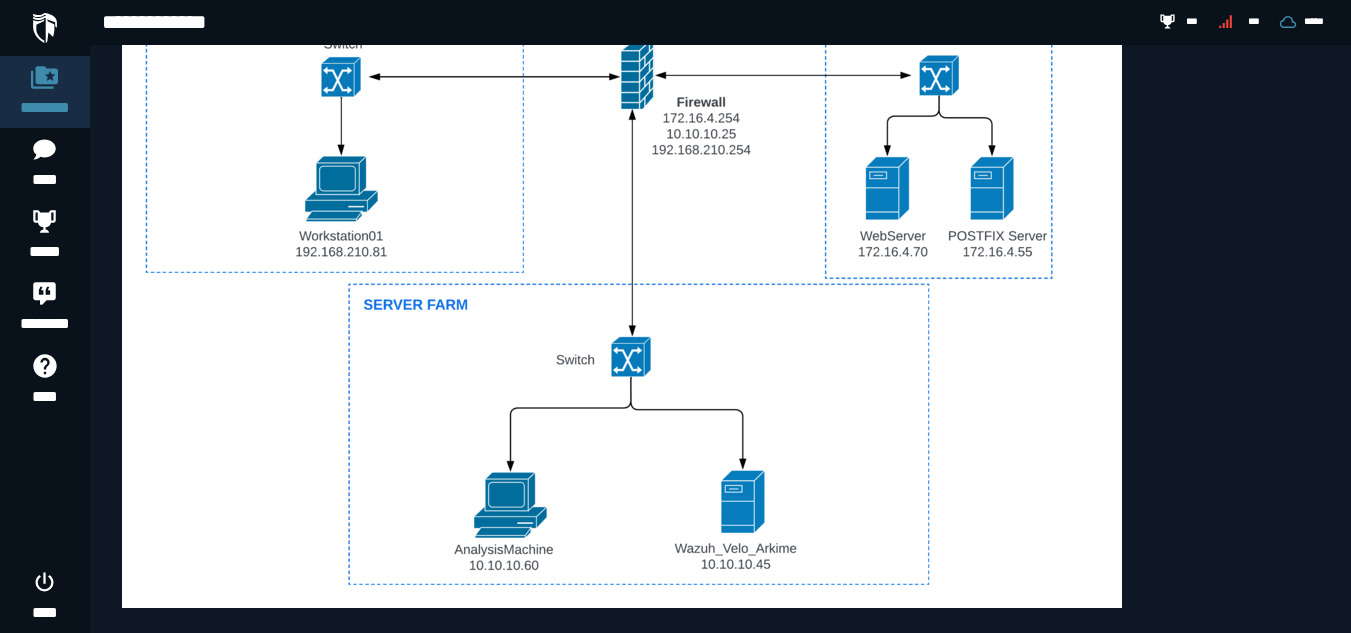 click at bounding box center [622, 222] 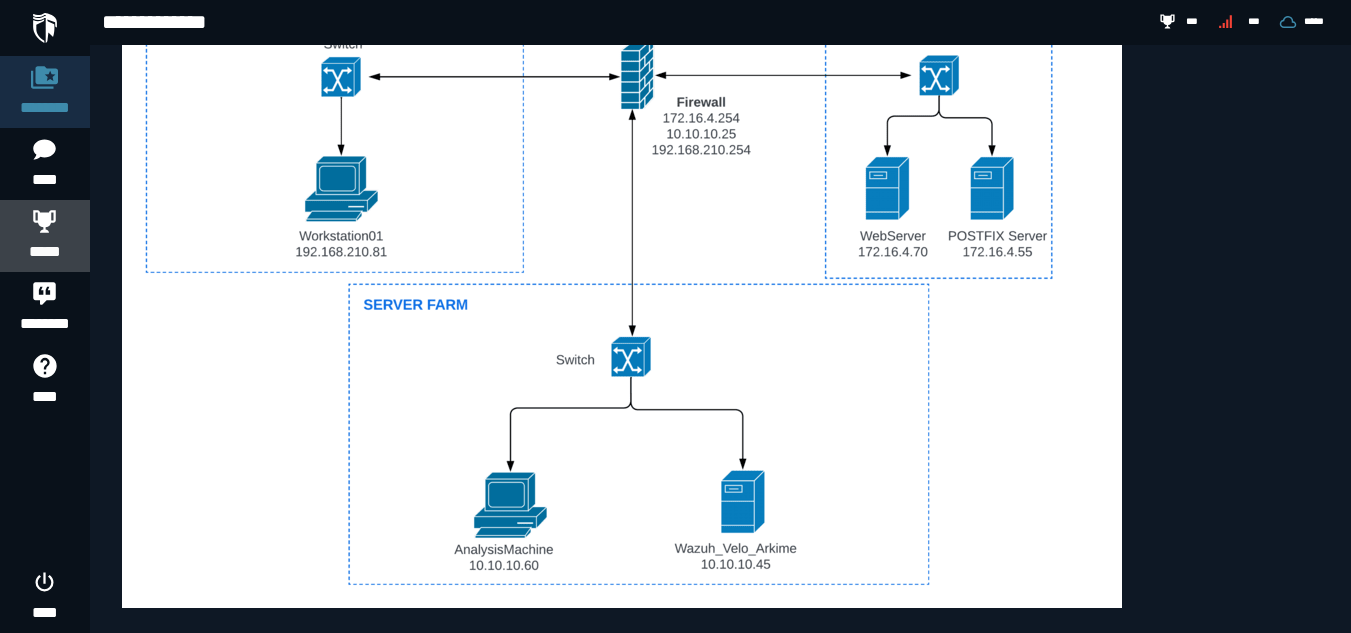 click on "*****" at bounding box center (45, 252) 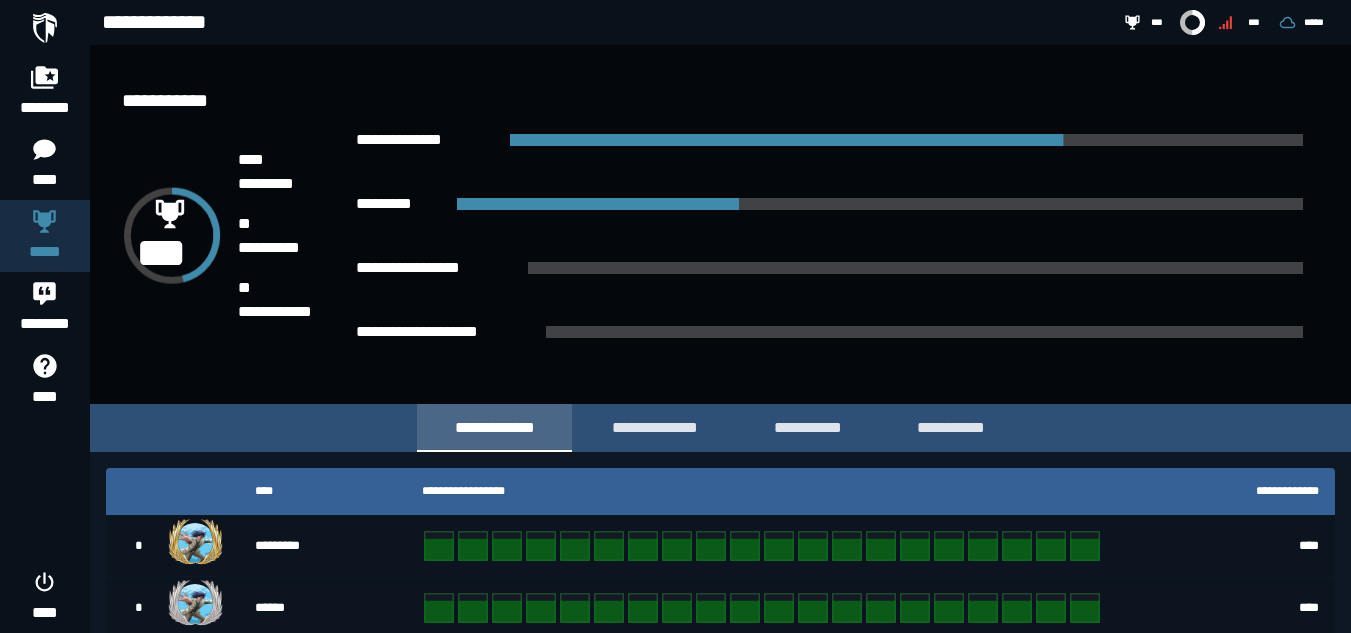 scroll, scrollTop: 0, scrollLeft: 0, axis: both 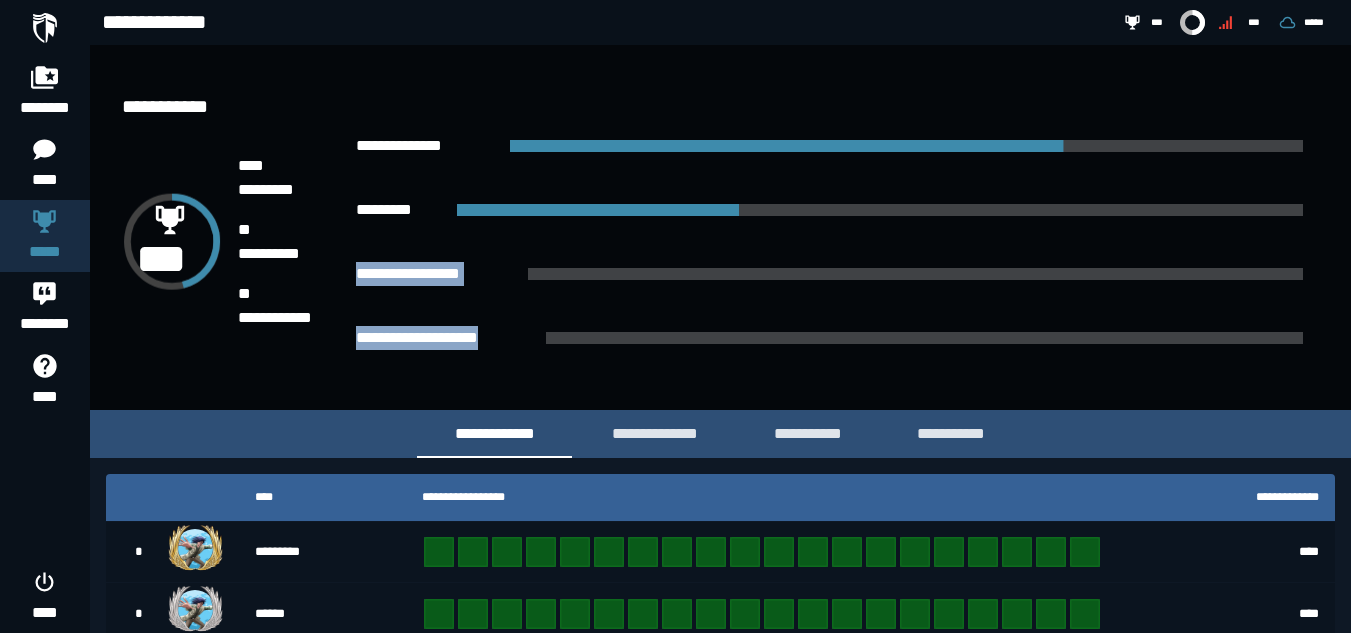 drag, startPoint x: 357, startPoint y: 266, endPoint x: 678, endPoint y: 375, distance: 339.00146 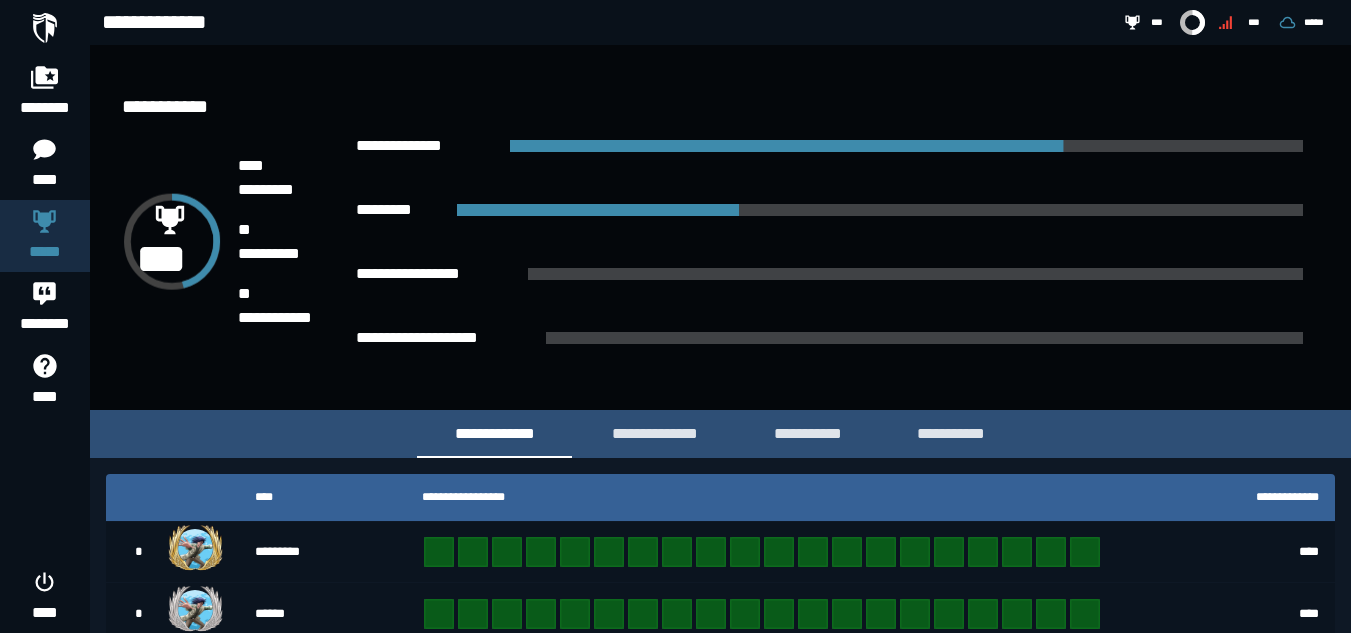 click at bounding box center (598, 210) 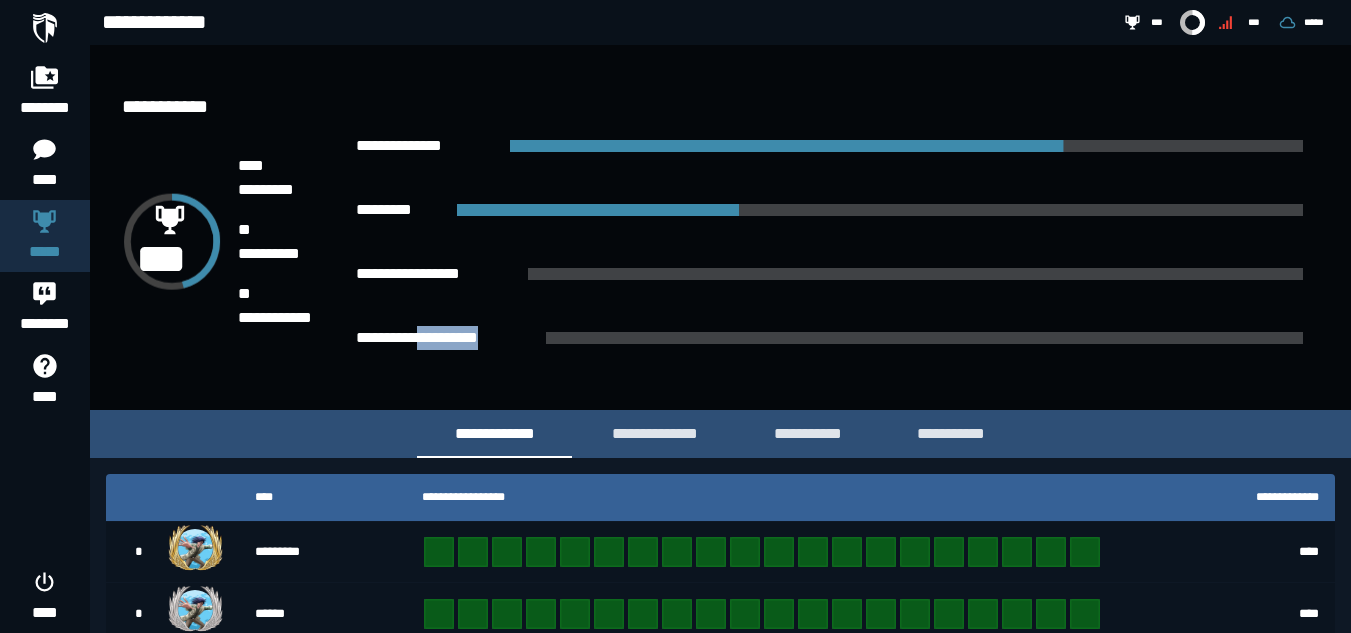 click on "**********" at bounding box center [451, 338] 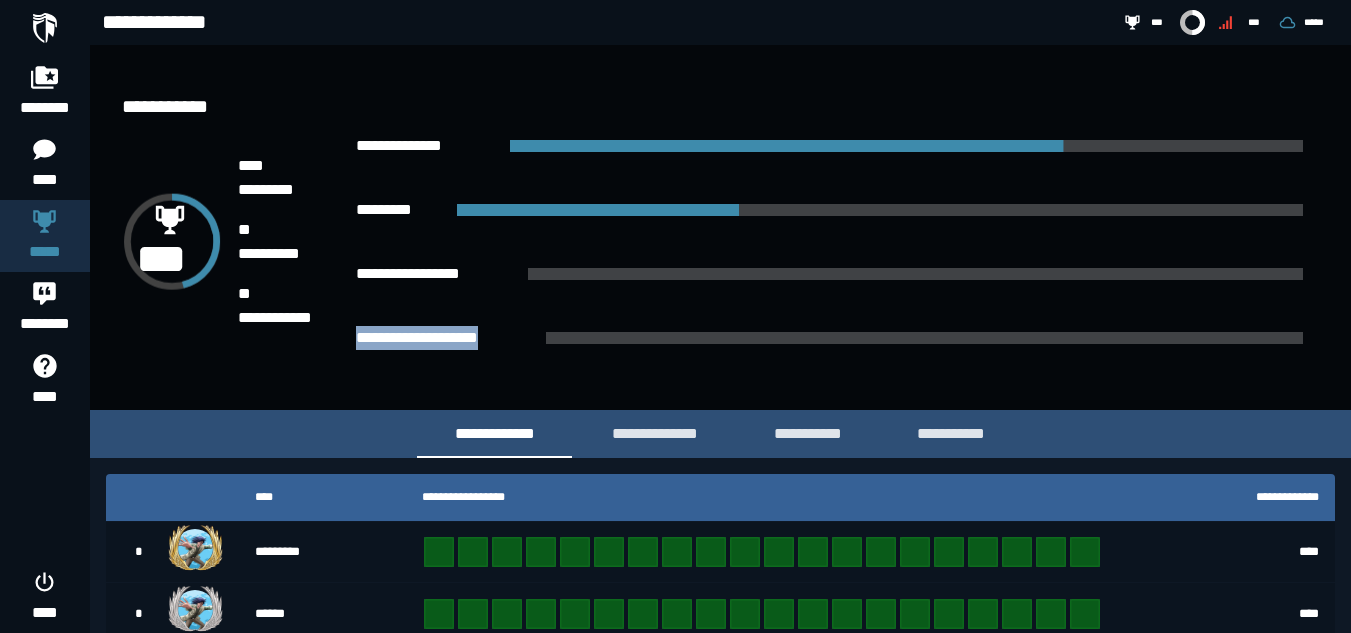 click on "**********" at bounding box center (451, 338) 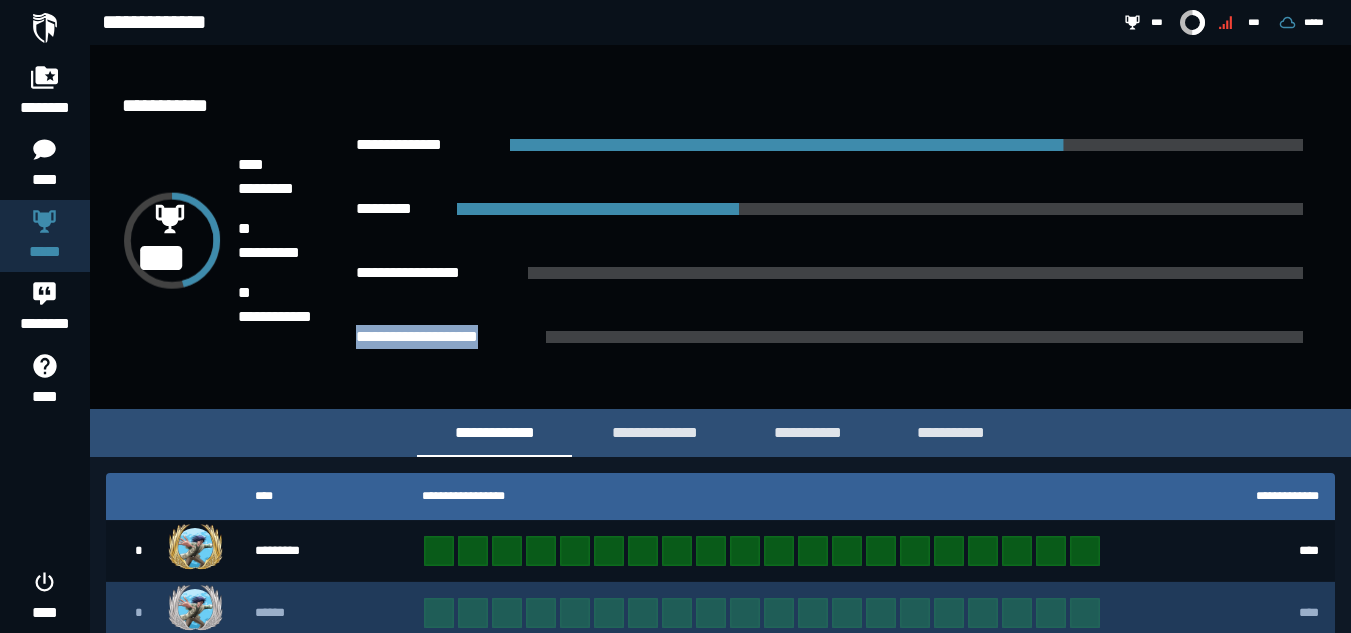 scroll, scrollTop: 0, scrollLeft: 0, axis: both 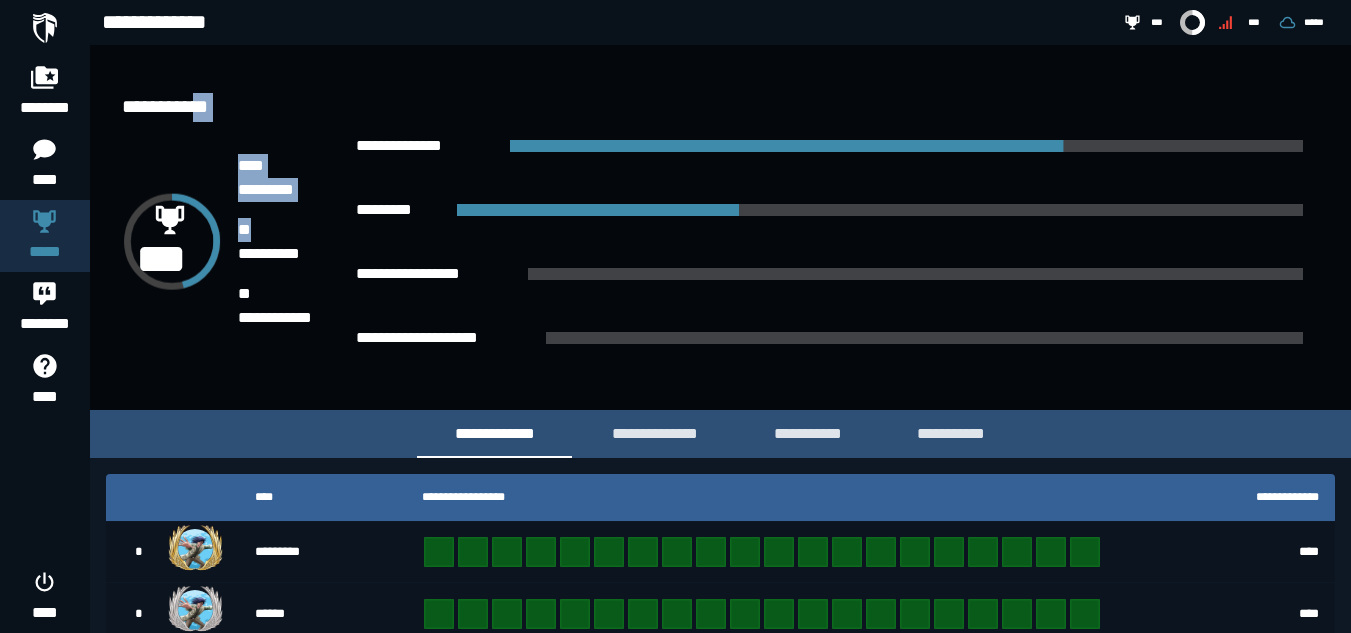 drag, startPoint x: 225, startPoint y: 70, endPoint x: 267, endPoint y: 231, distance: 166.3881 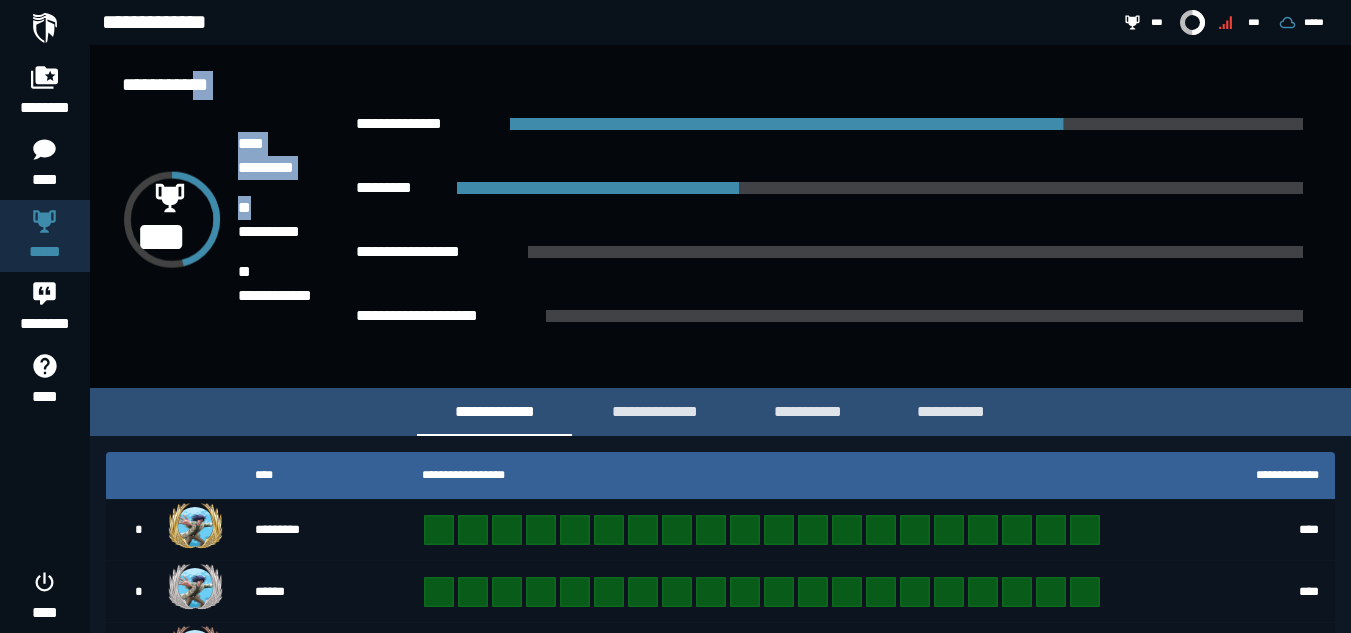scroll, scrollTop: 0, scrollLeft: 0, axis: both 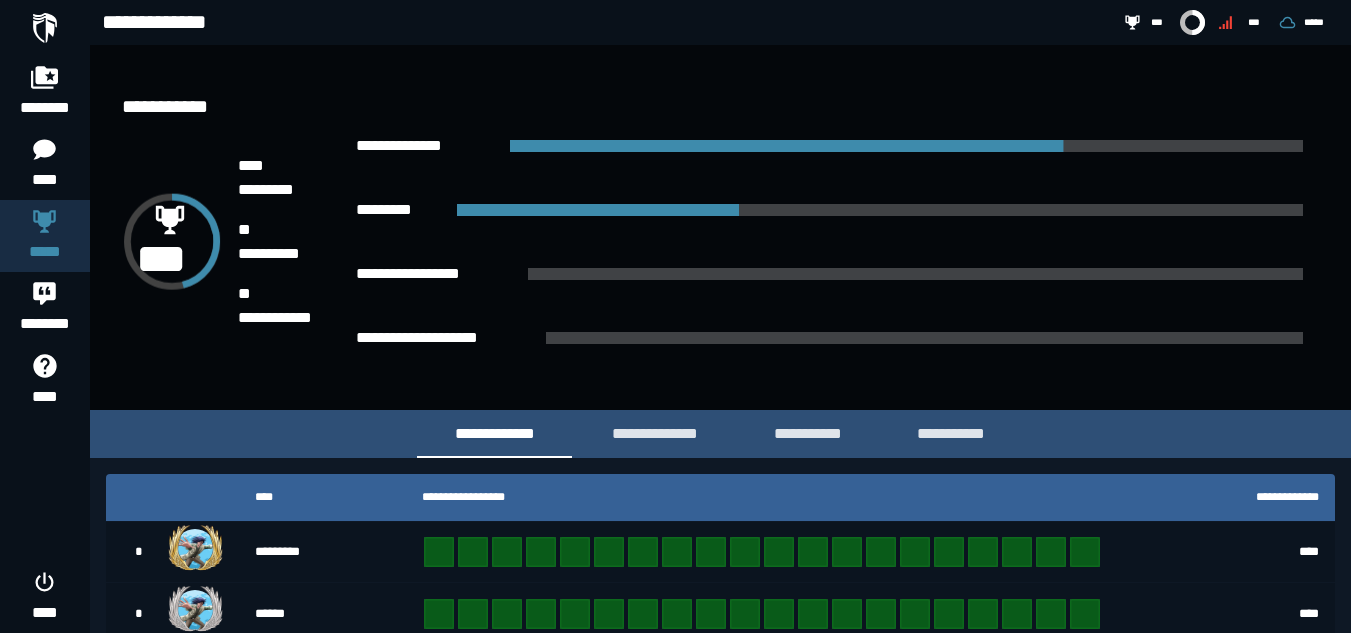 click on "**********" at bounding box center [720, 227] 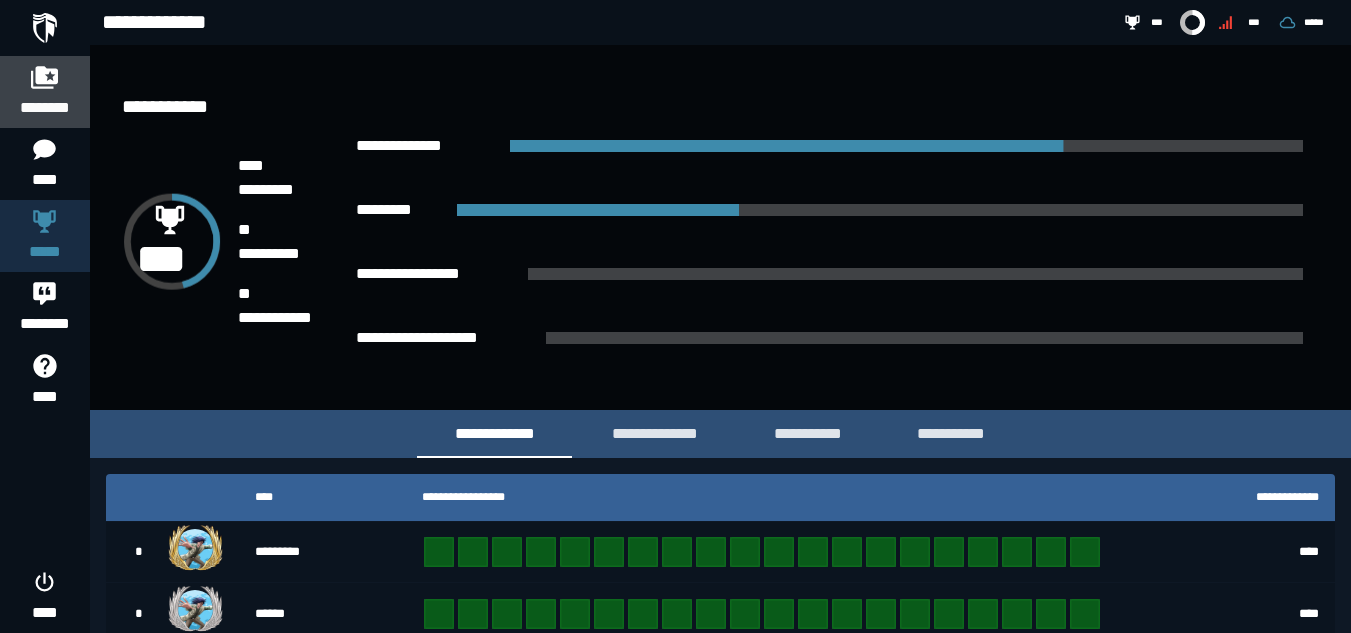 click on "********" at bounding box center [45, 108] 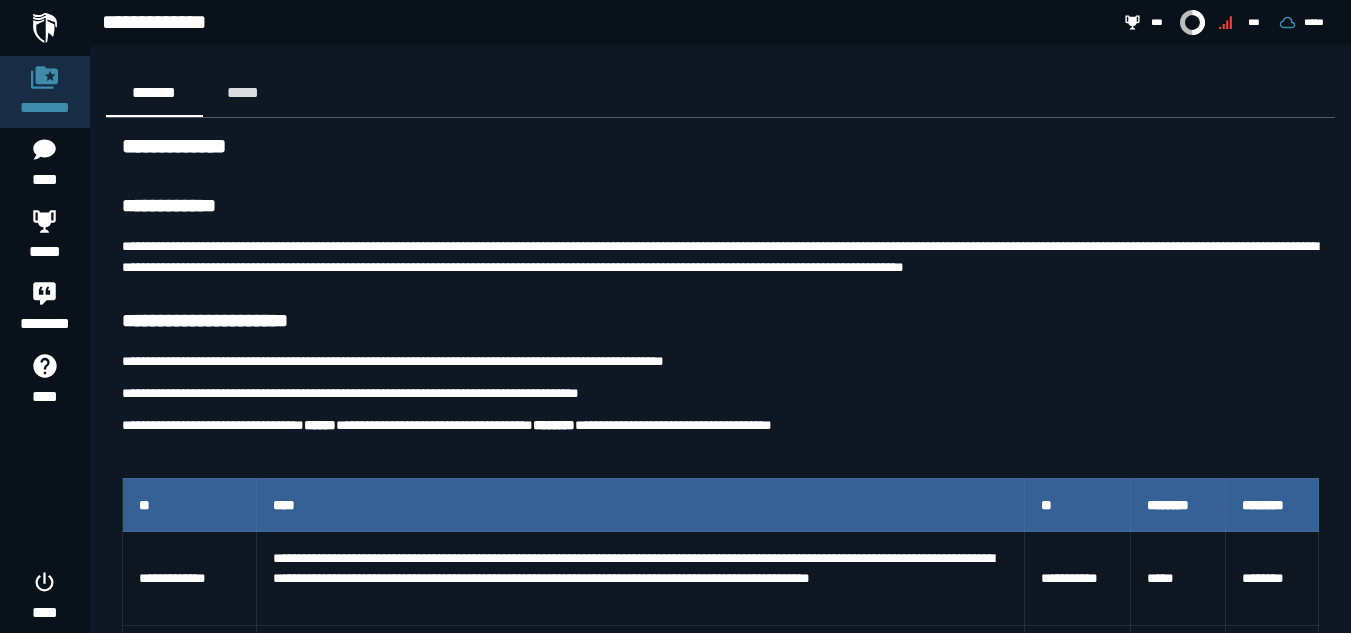 click at bounding box center [45, 28] 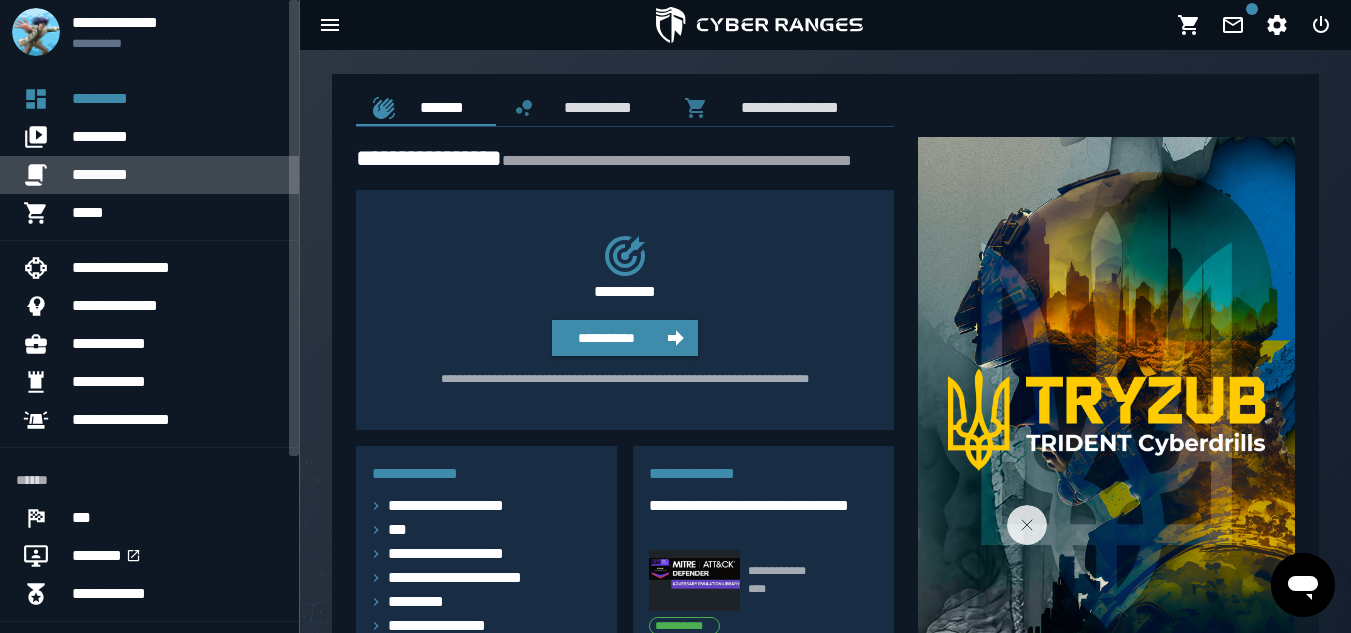 click on "*********" at bounding box center (177, 175) 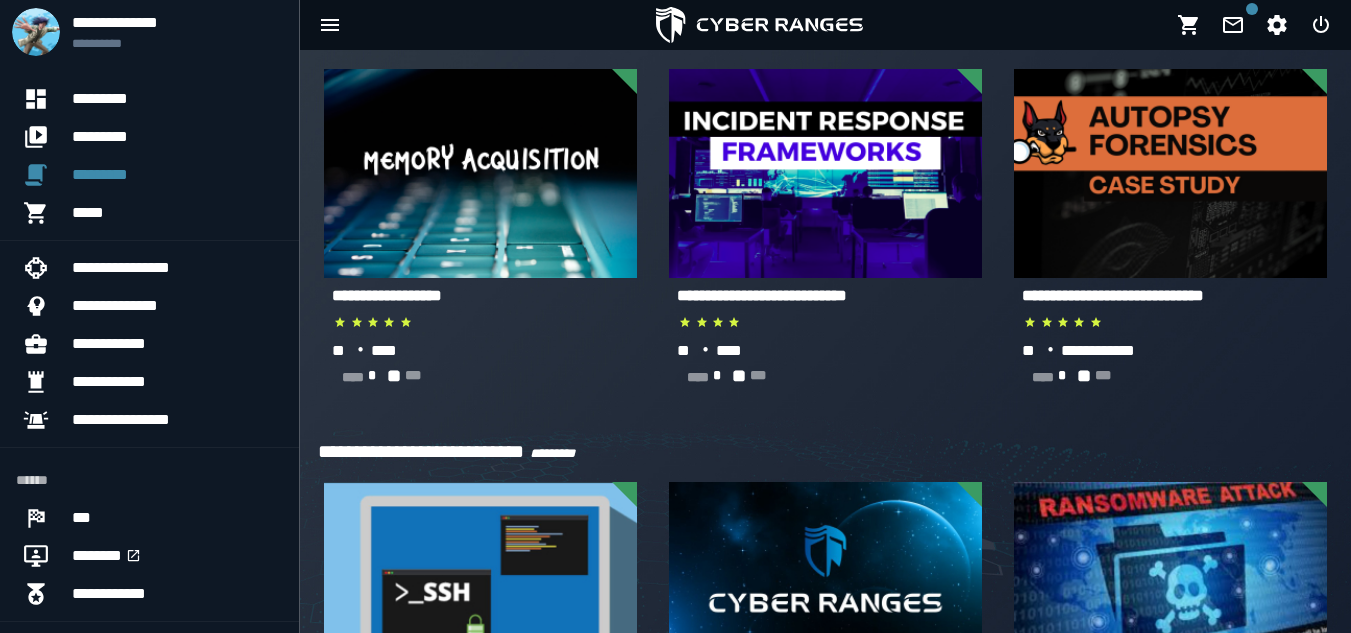 scroll, scrollTop: 2550, scrollLeft: 0, axis: vertical 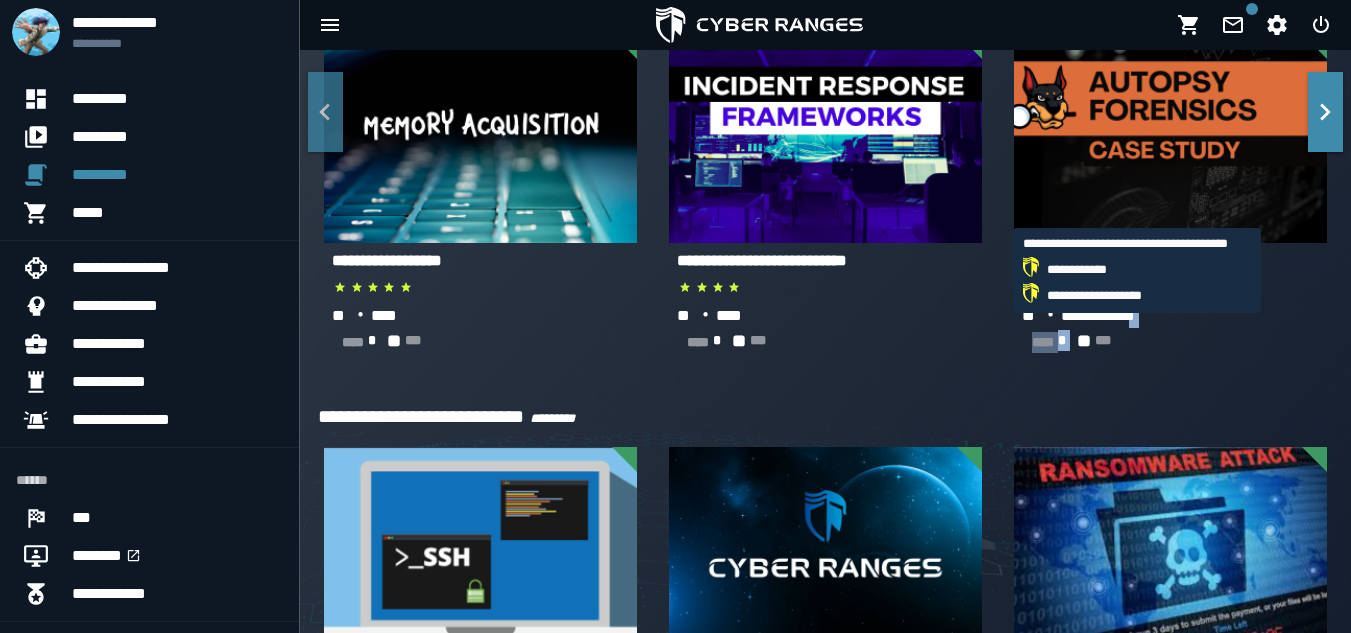 drag, startPoint x: 1068, startPoint y: 337, endPoint x: 1141, endPoint y: 326, distance: 73.82411 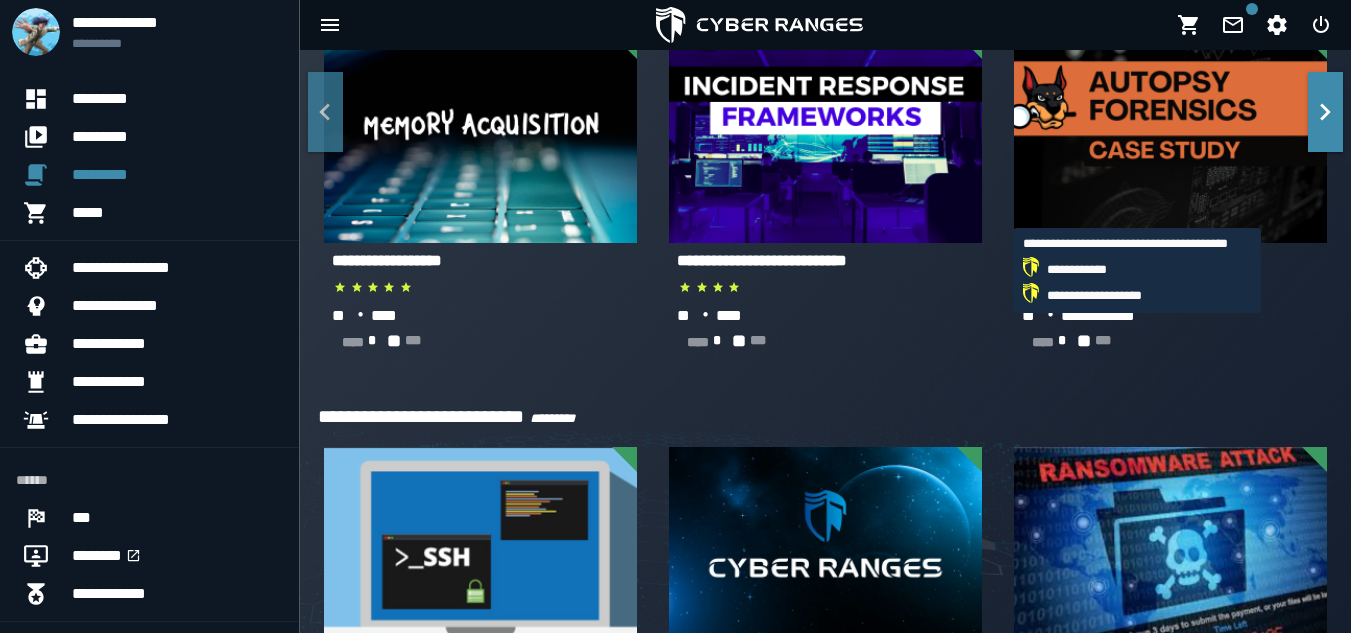 click on "**" at bounding box center [1080, 341] 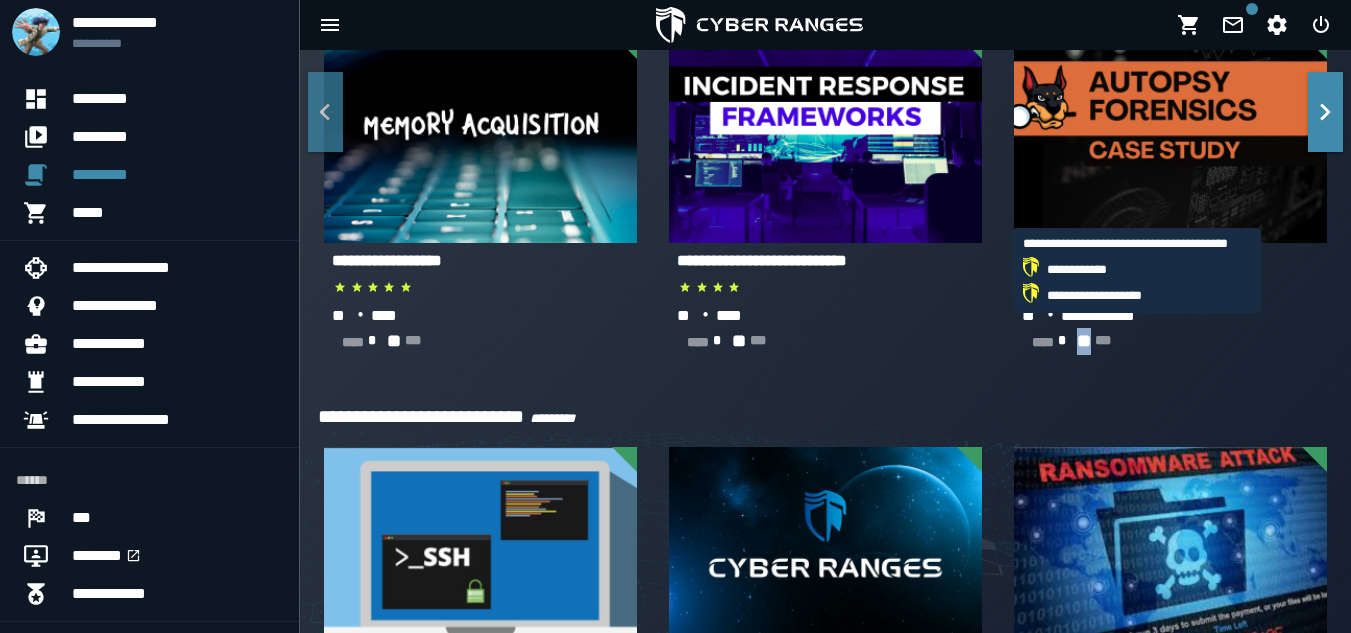 click on "**" at bounding box center (1080, 341) 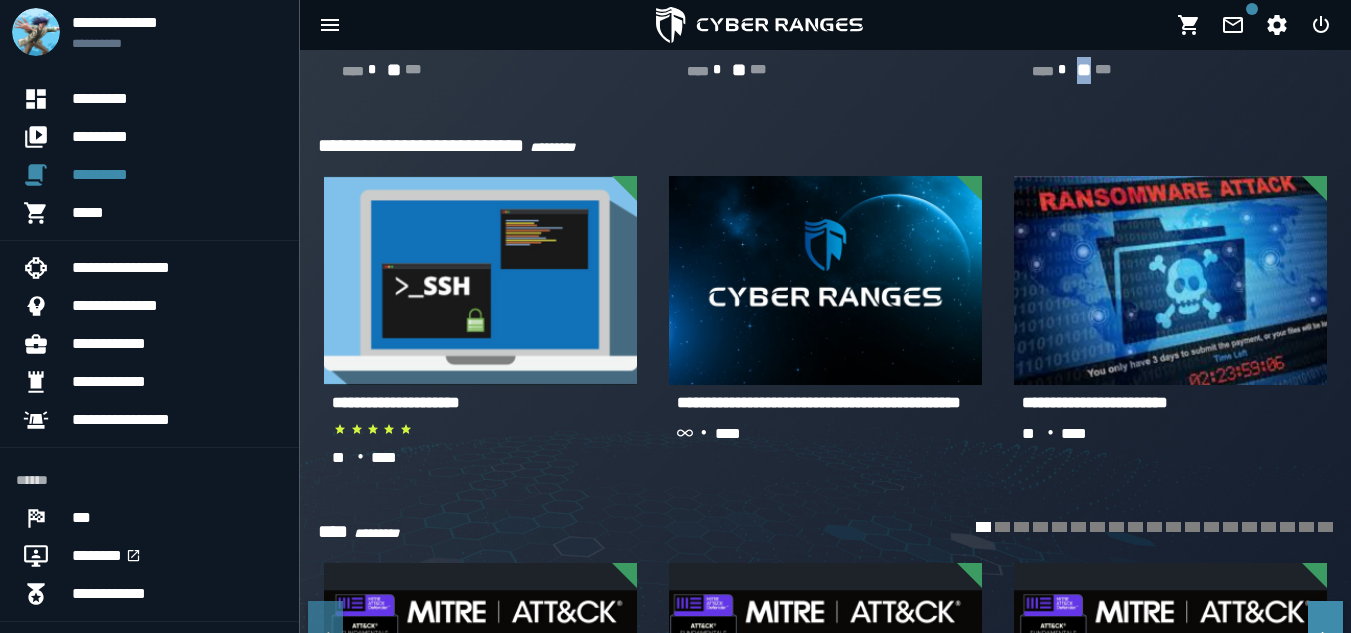 scroll, scrollTop: 2850, scrollLeft: 0, axis: vertical 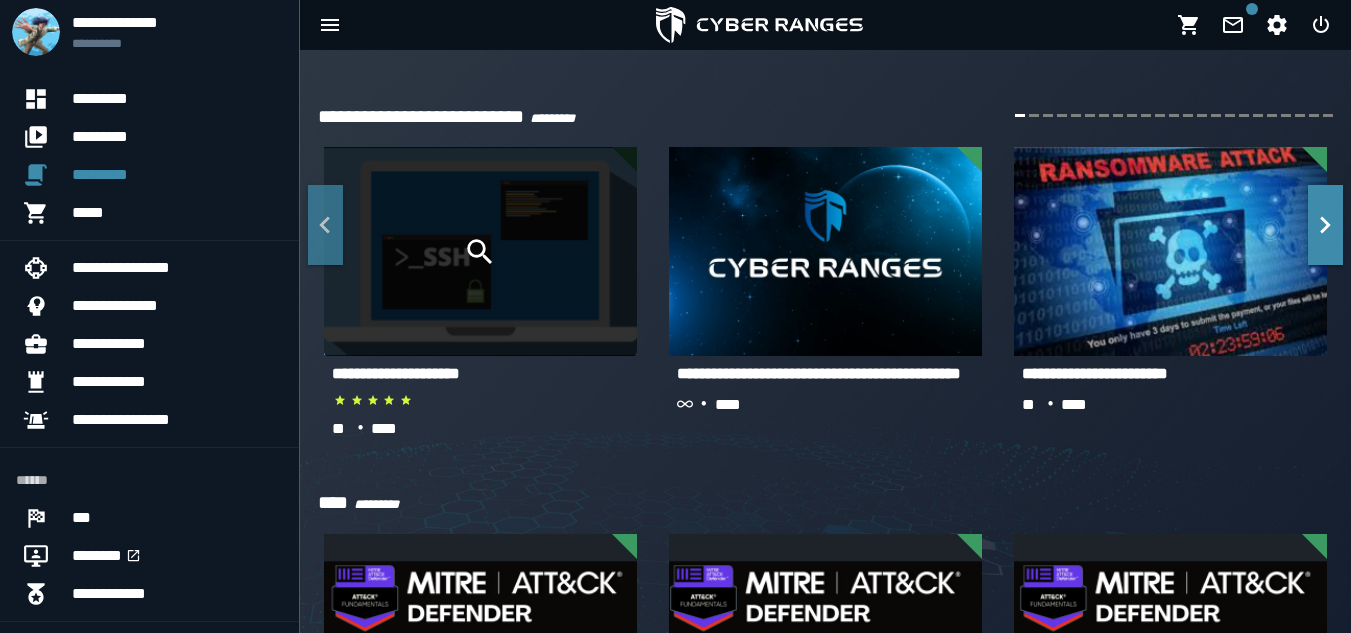 click 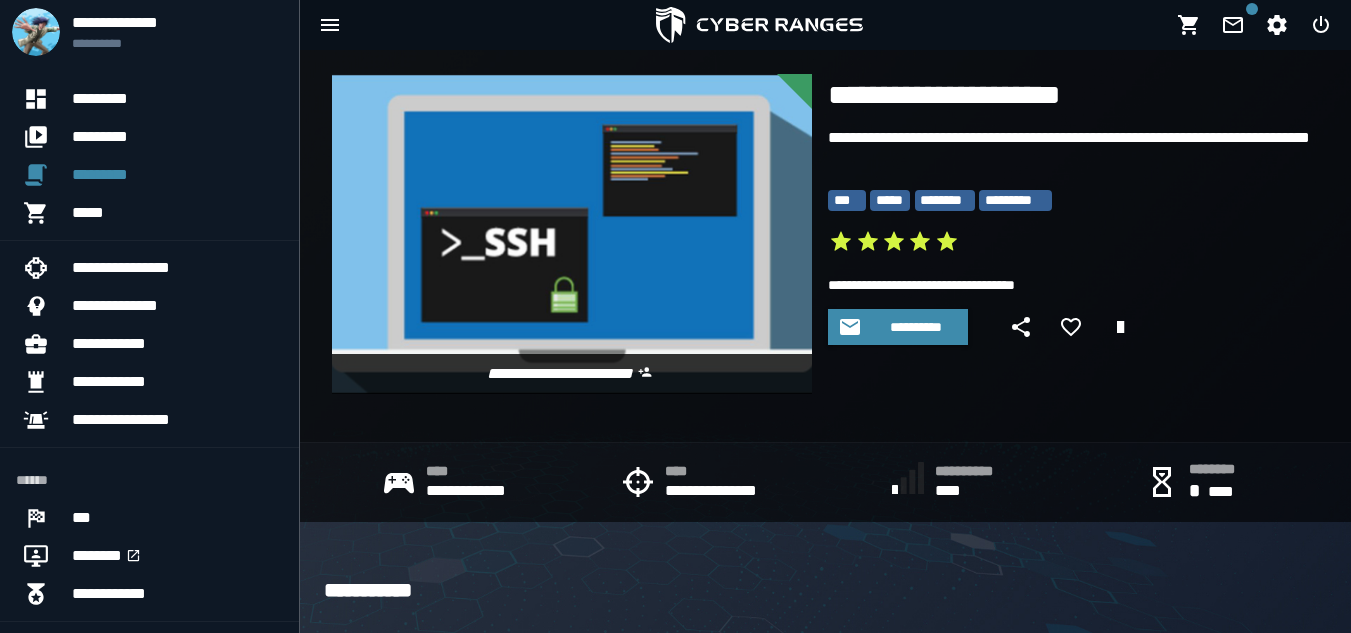 scroll, scrollTop: 0, scrollLeft: 0, axis: both 